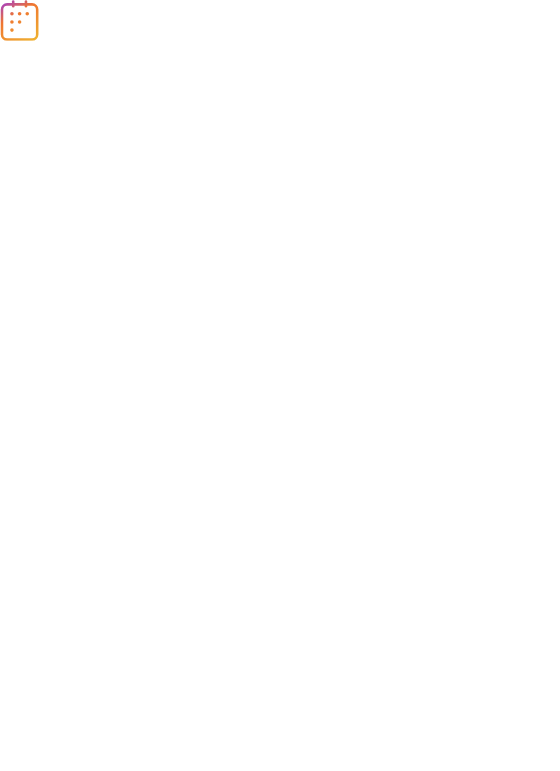 scroll, scrollTop: 0, scrollLeft: 0, axis: both 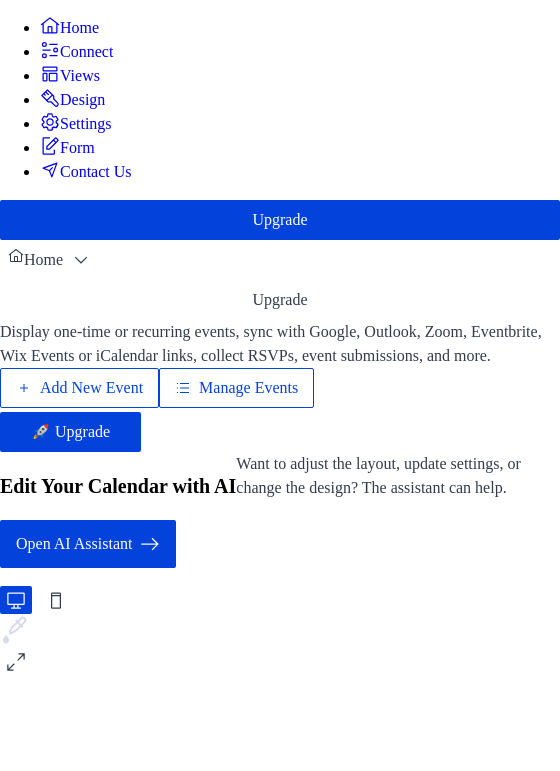 click on "Add New Event" at bounding box center (91, 388) 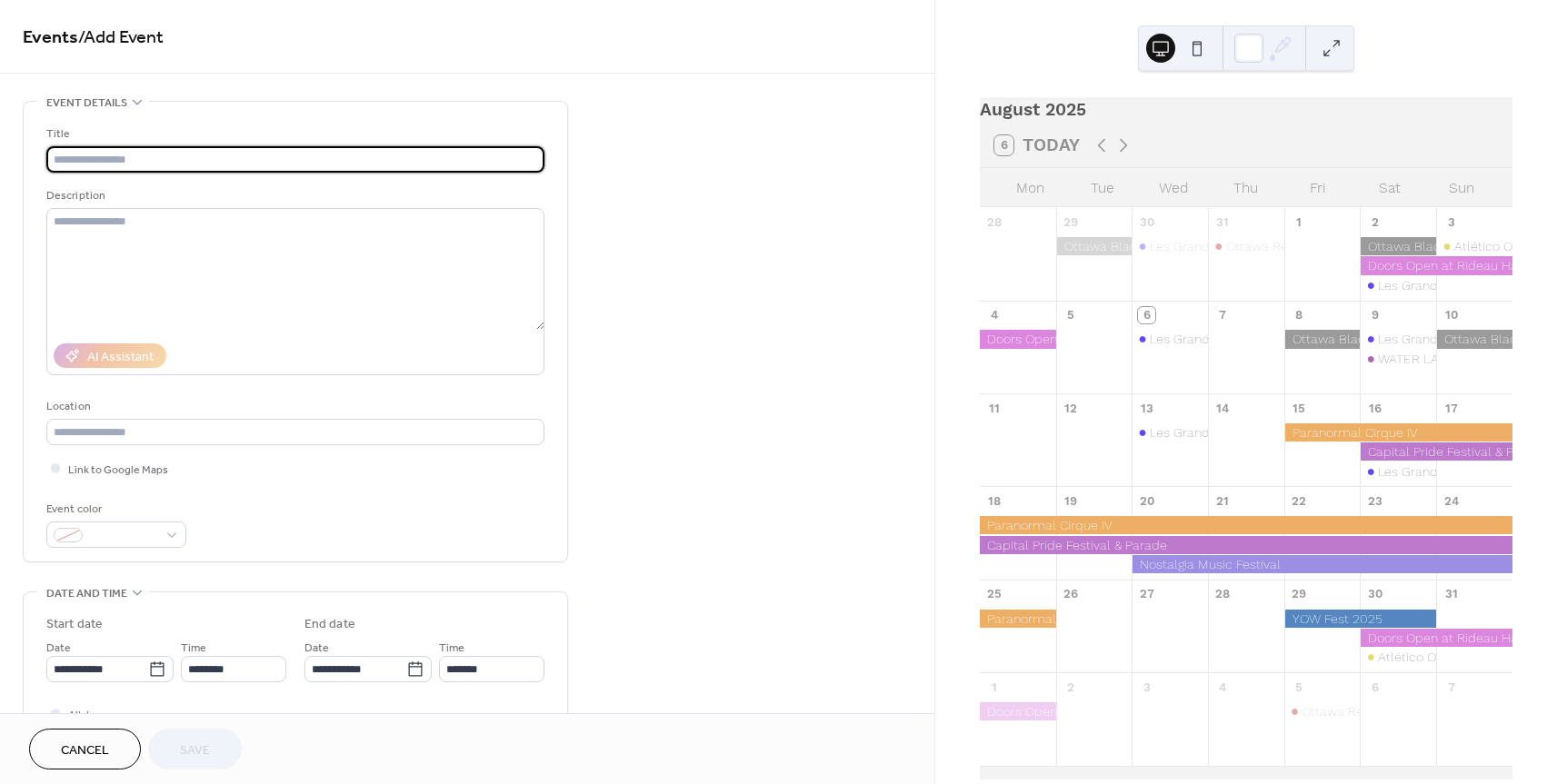 scroll, scrollTop: 0, scrollLeft: 0, axis: both 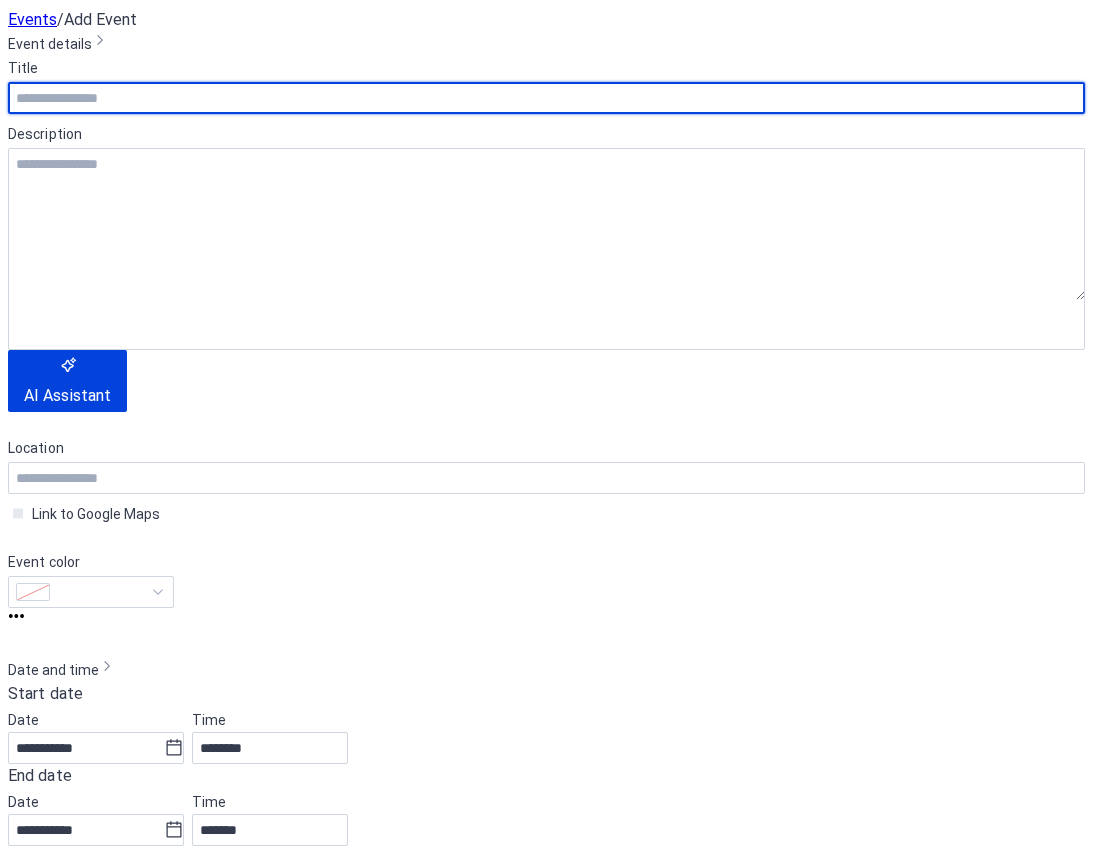 click at bounding box center [546, 98] 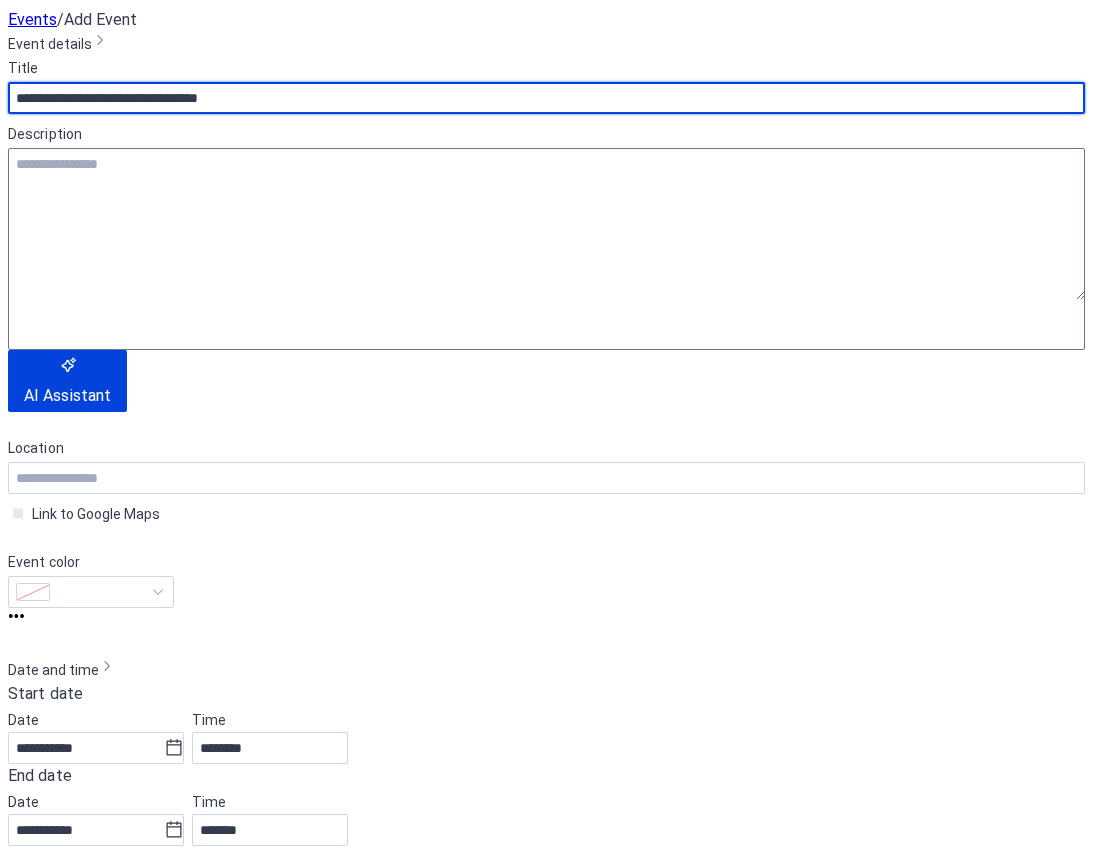 type on "**********" 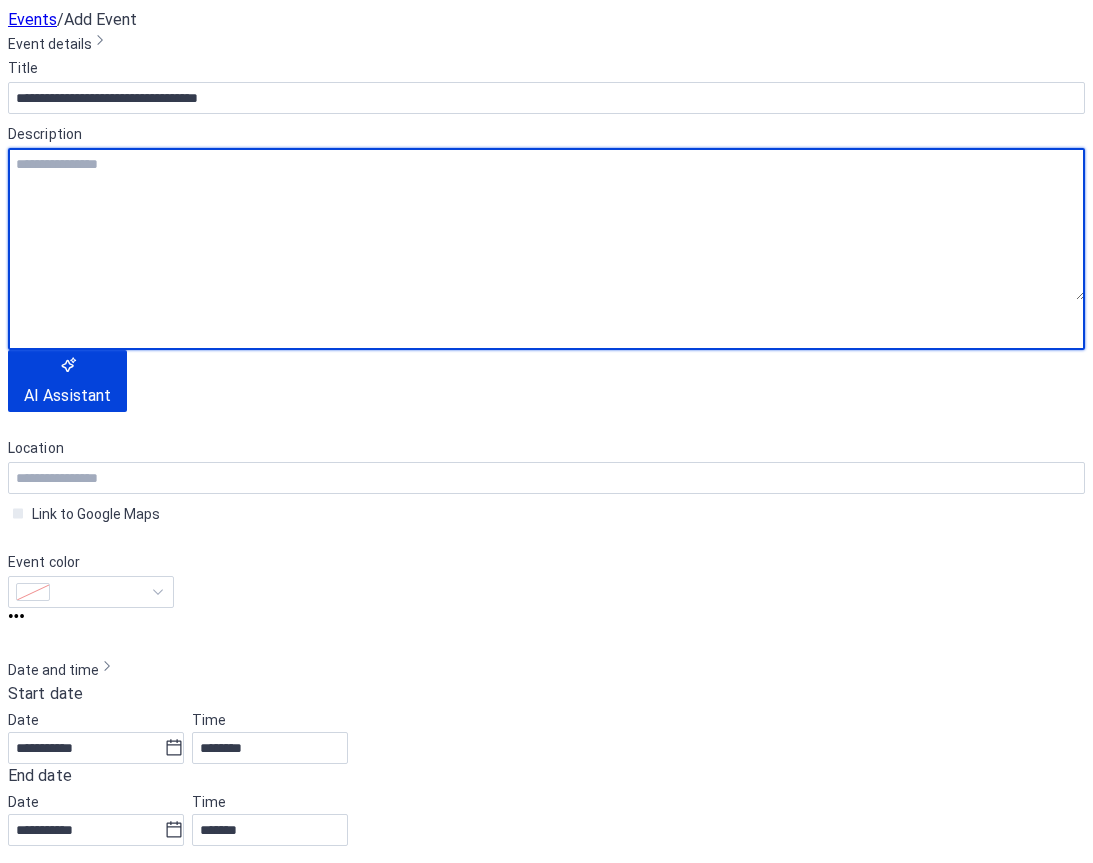 click at bounding box center (546, 224) 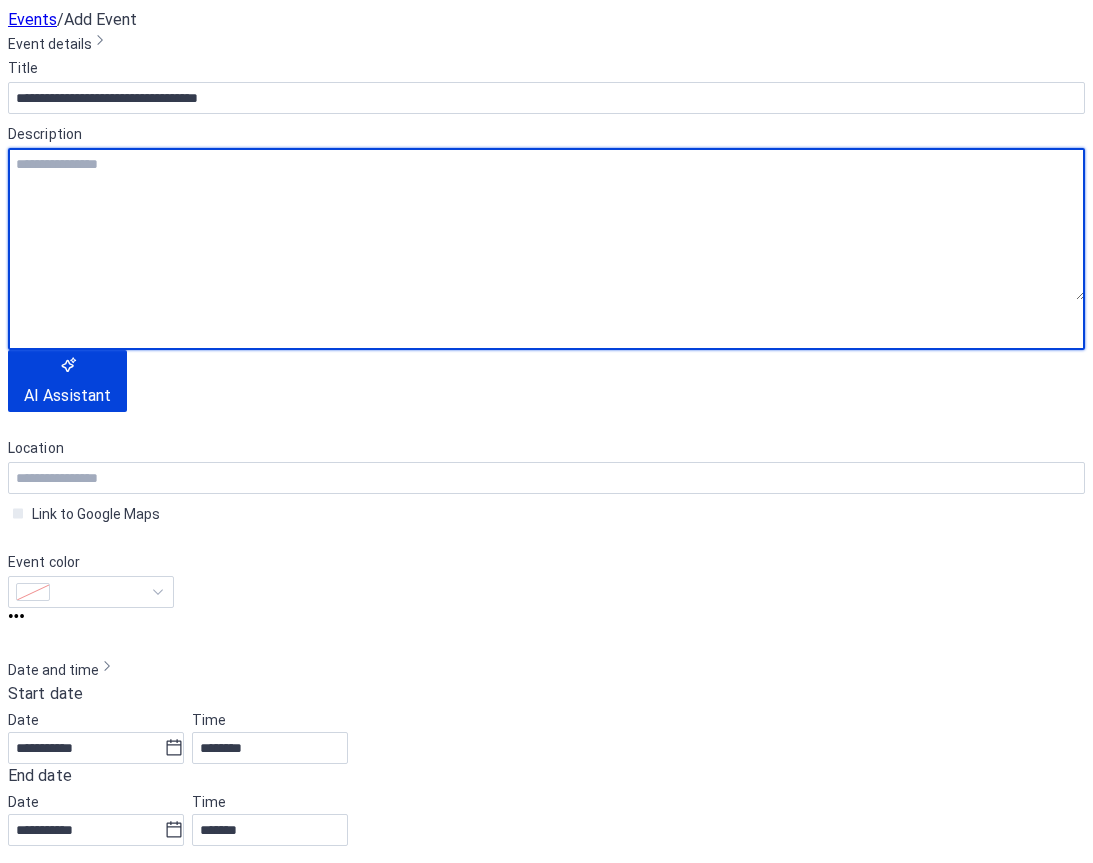 paste on "**********" 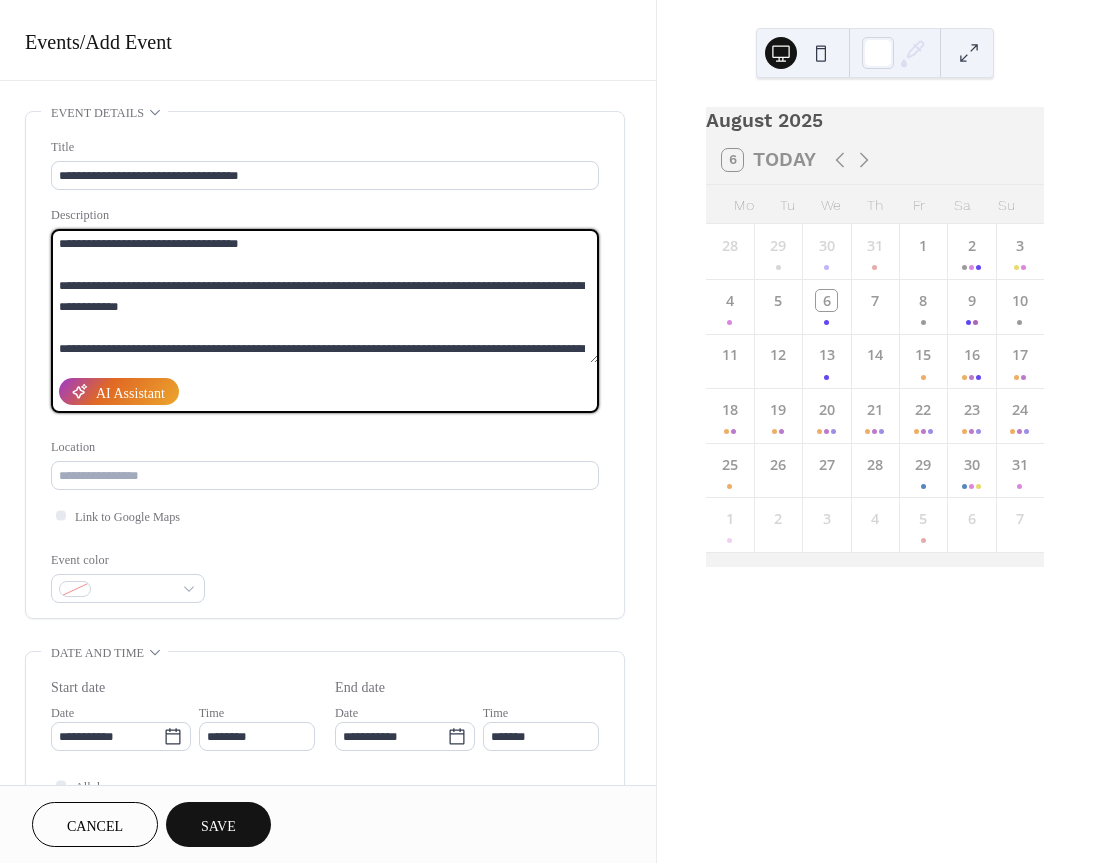 scroll, scrollTop: 123, scrollLeft: 0, axis: vertical 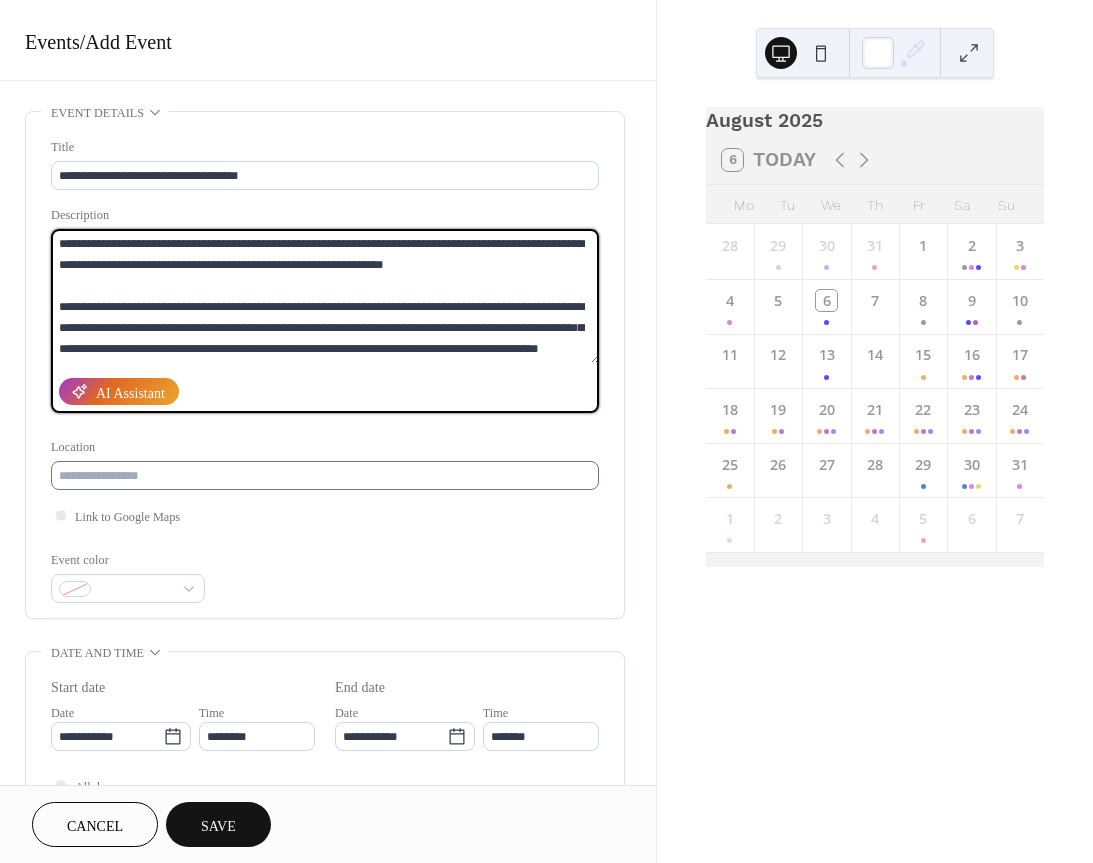 type on "**********" 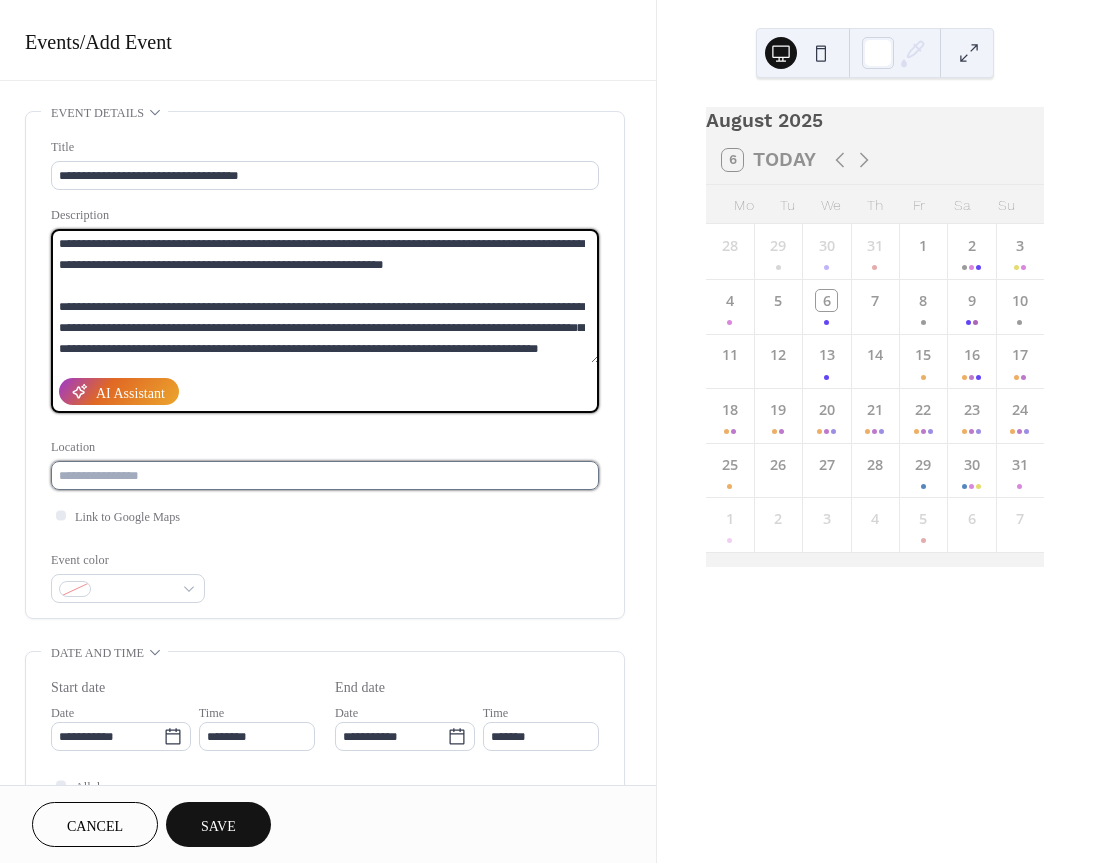click at bounding box center (325, 475) 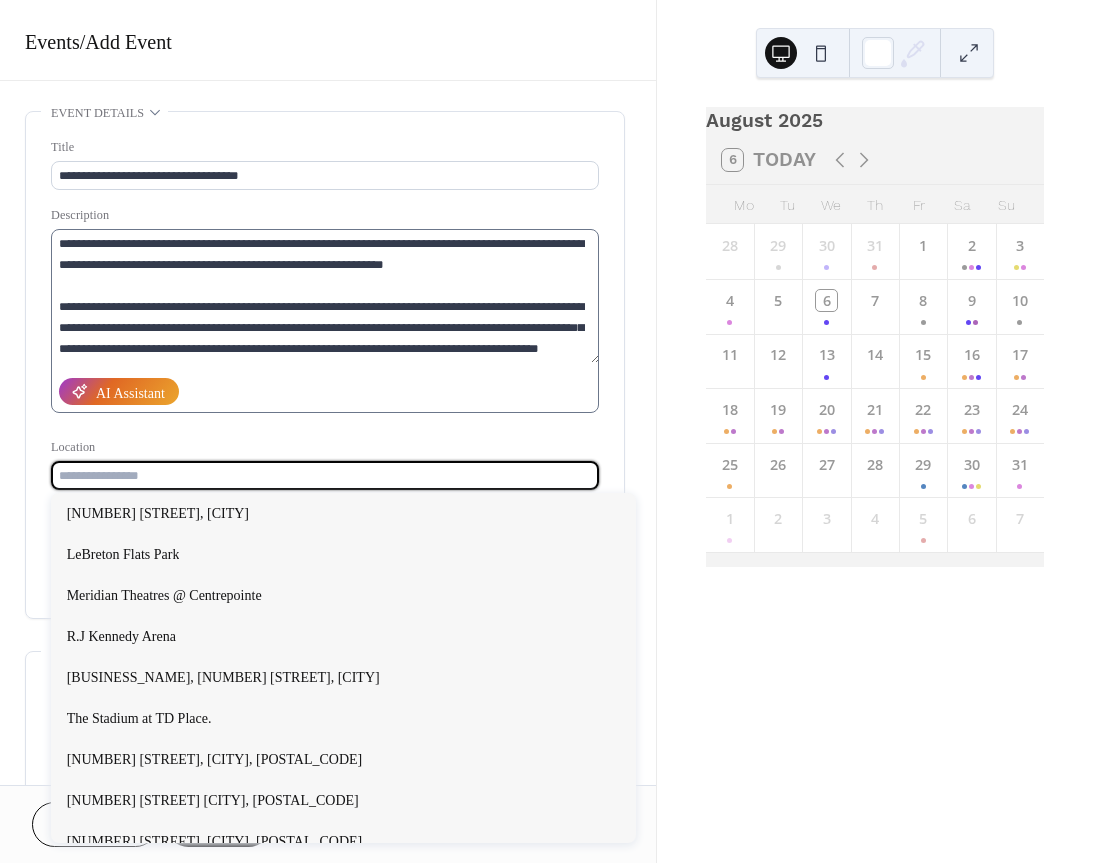 paste on "**********" 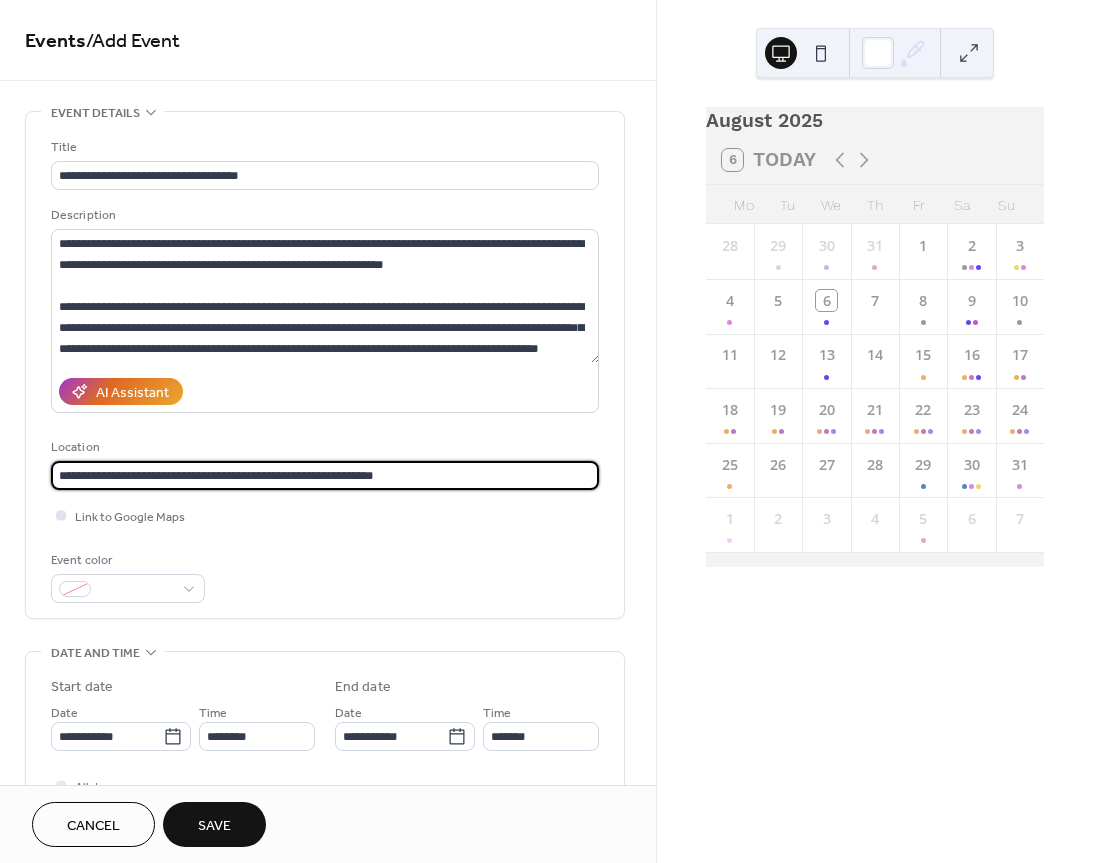 type on "**********" 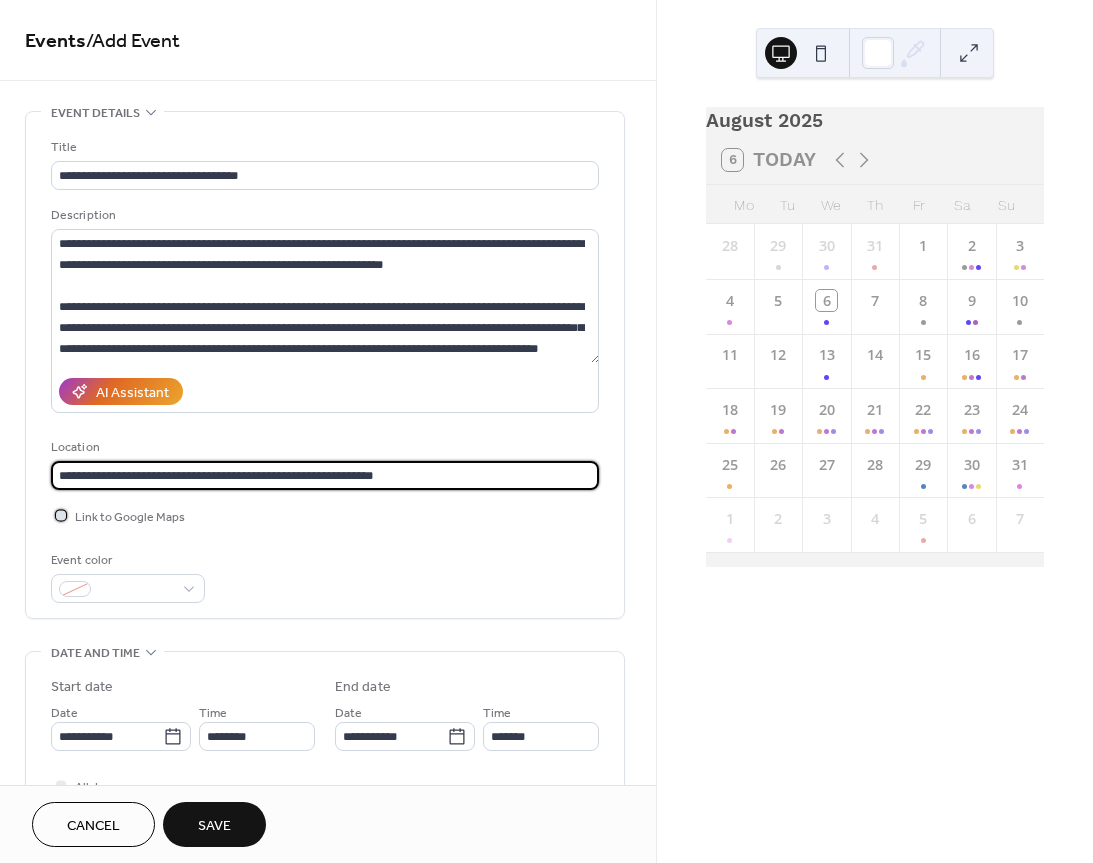 click on "Link to Google Maps" at bounding box center (130, 517) 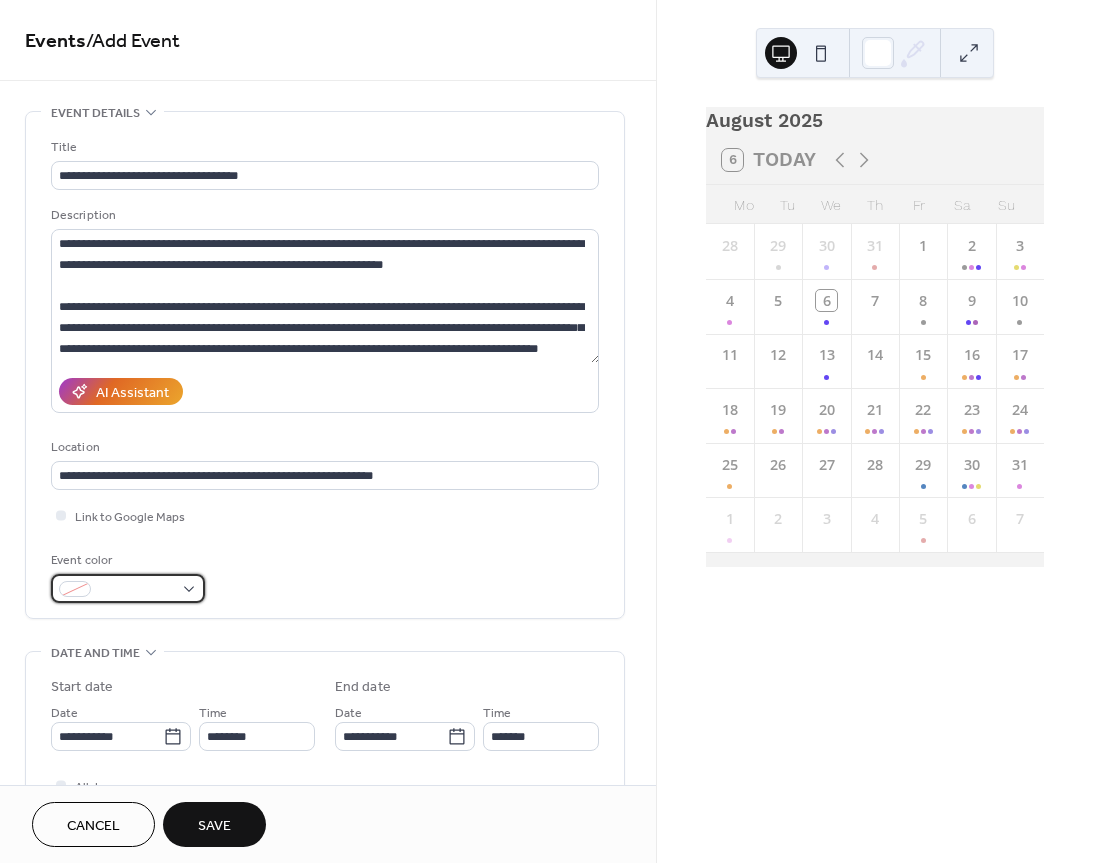 click at bounding box center [128, 588] 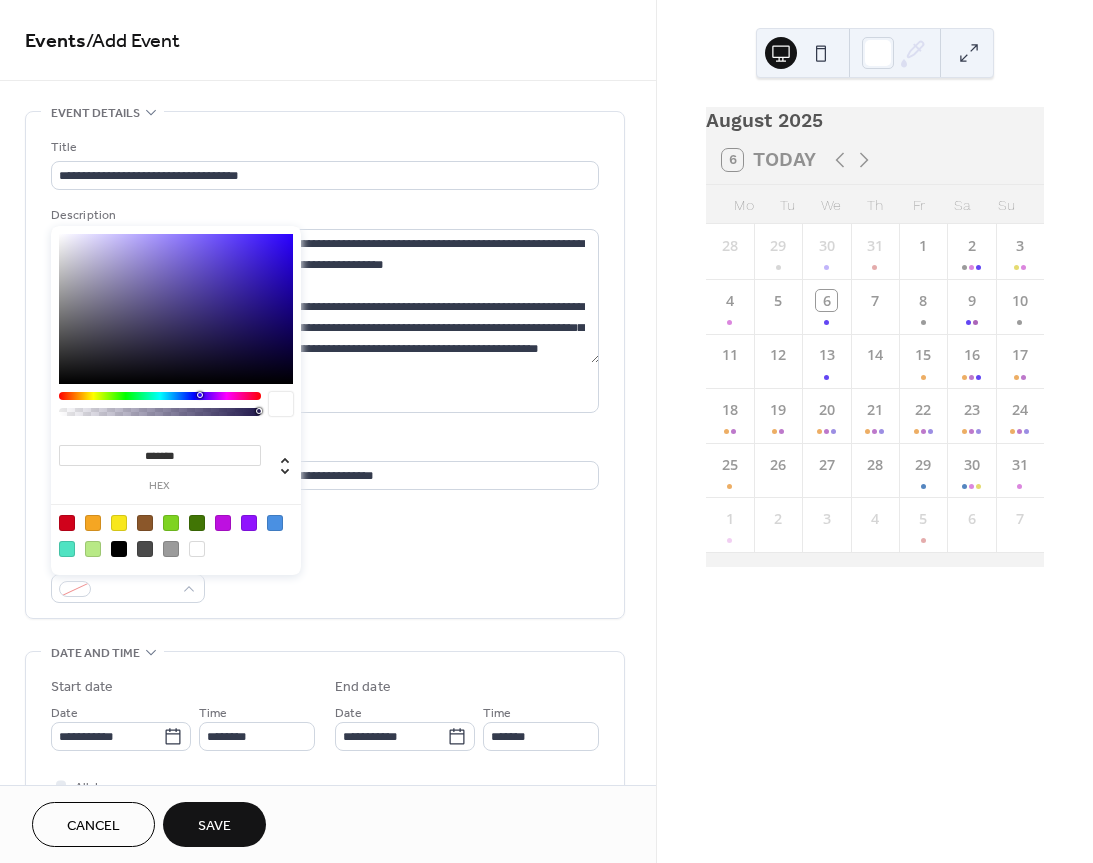 click at bounding box center (223, 523) 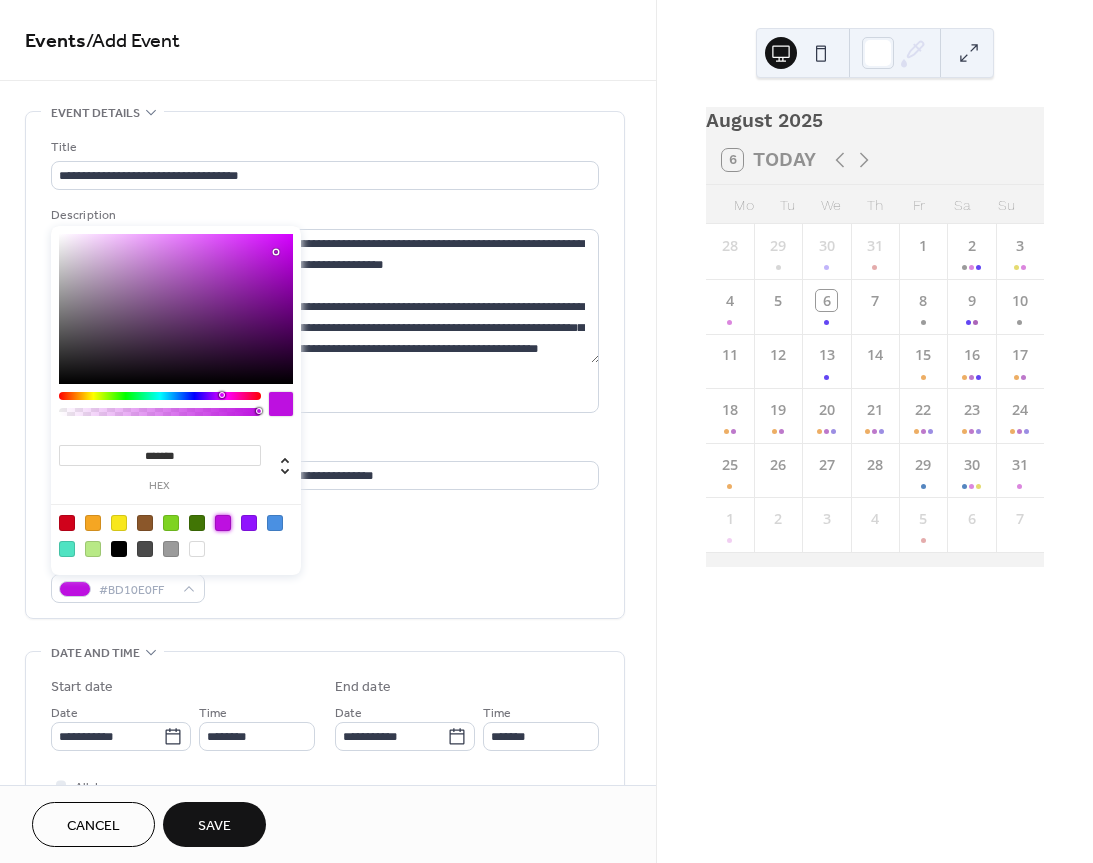 drag, startPoint x: 152, startPoint y: 279, endPoint x: 459, endPoint y: 436, distance: 344.8159 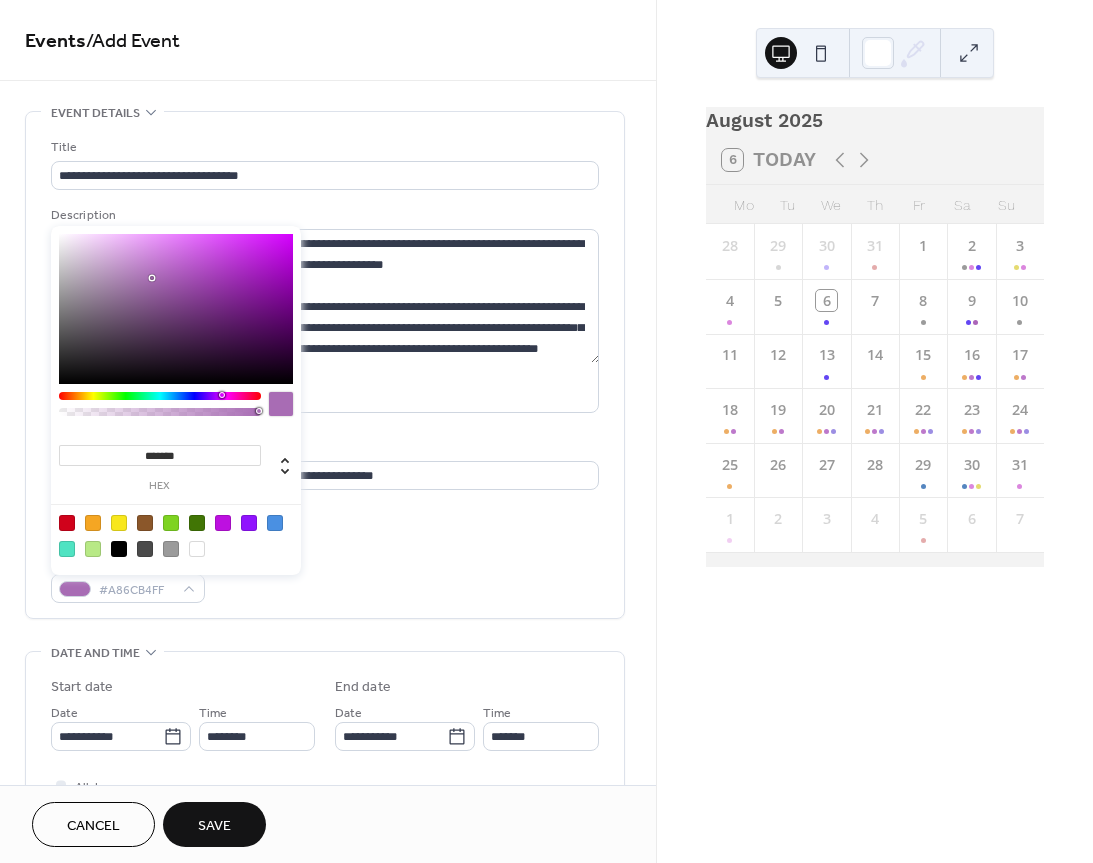 click on "**********" at bounding box center [325, 370] 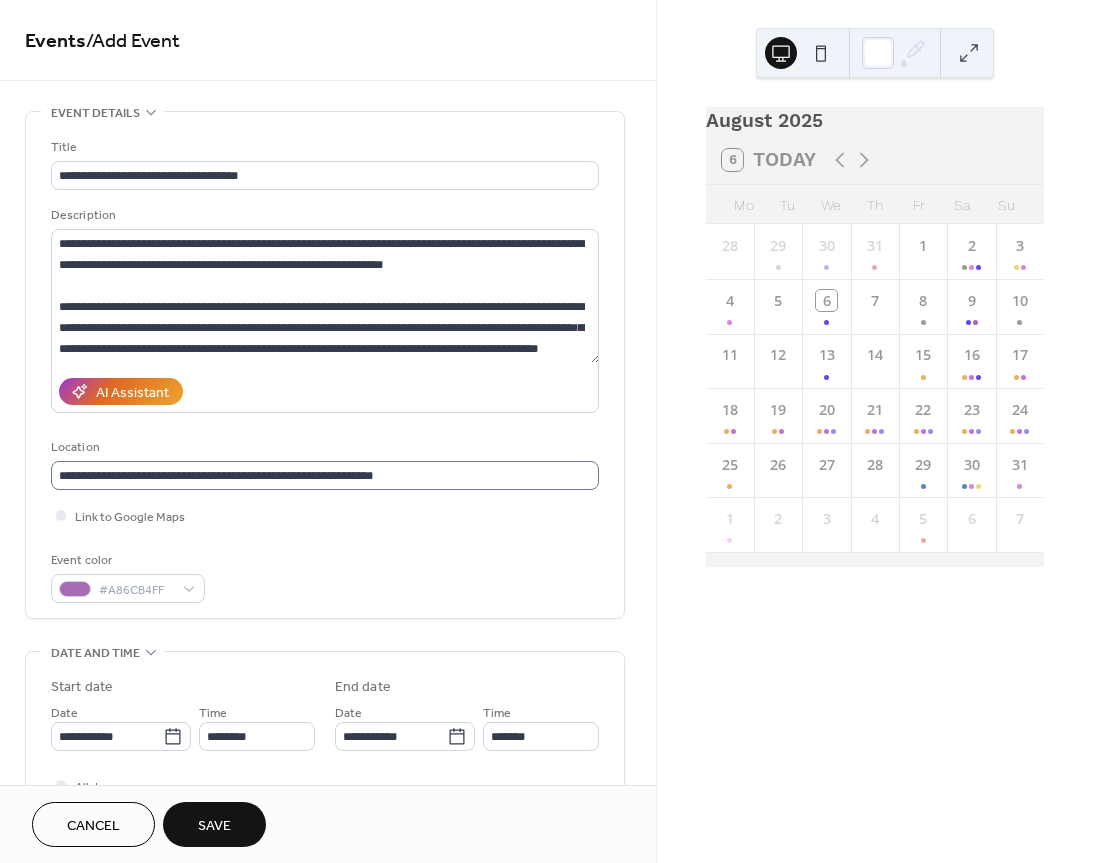 scroll, scrollTop: 6, scrollLeft: 0, axis: vertical 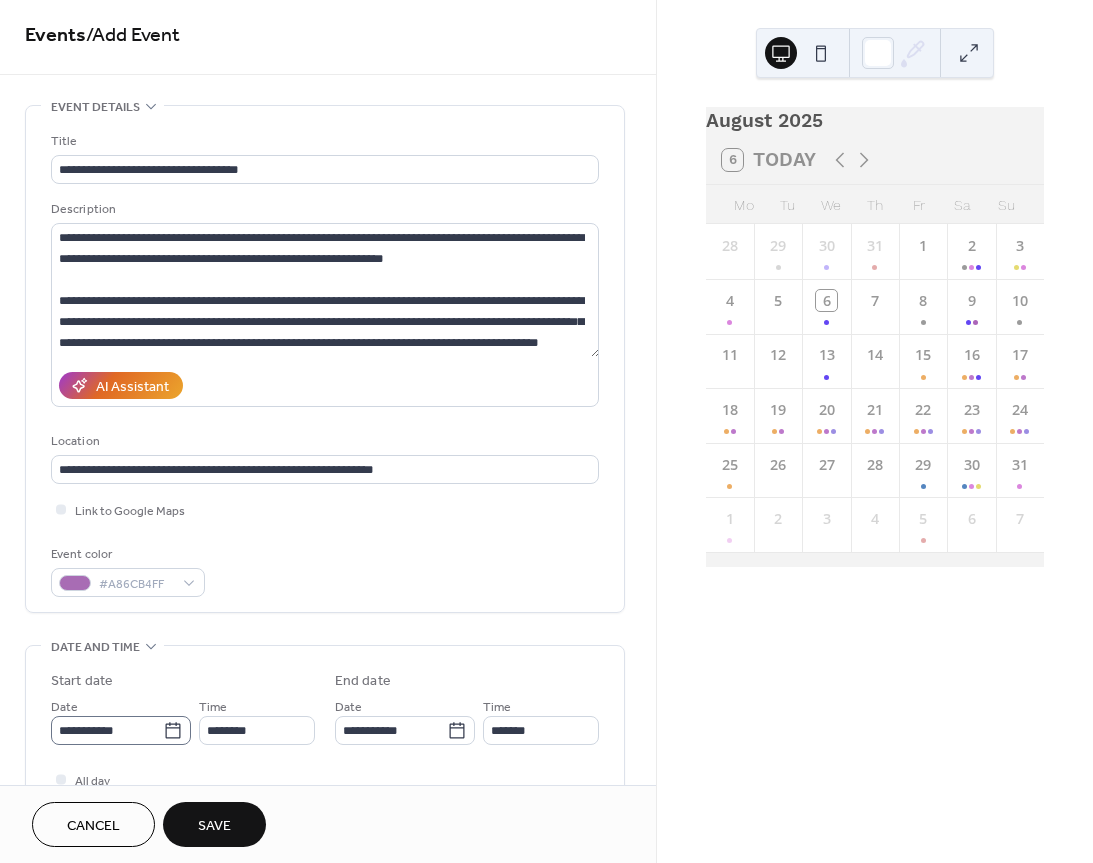 click 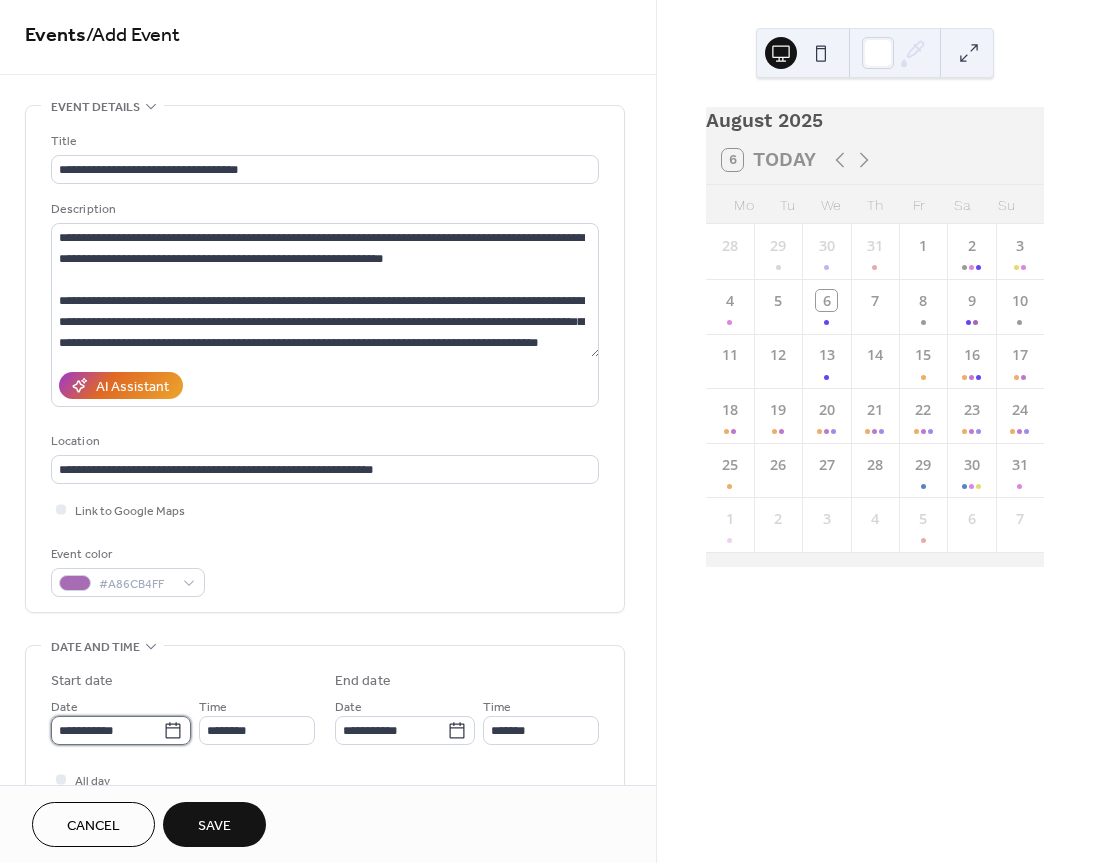 click on "**********" at bounding box center [107, 730] 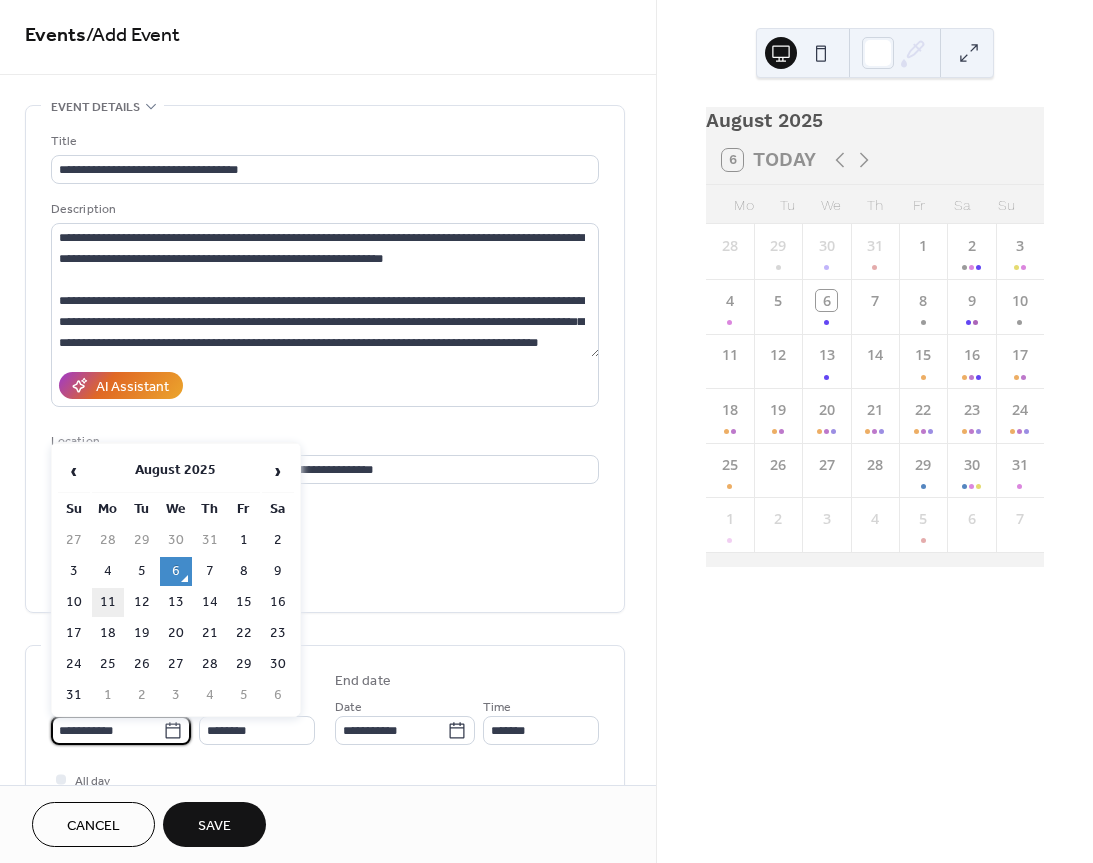 click on "11" at bounding box center [108, 602] 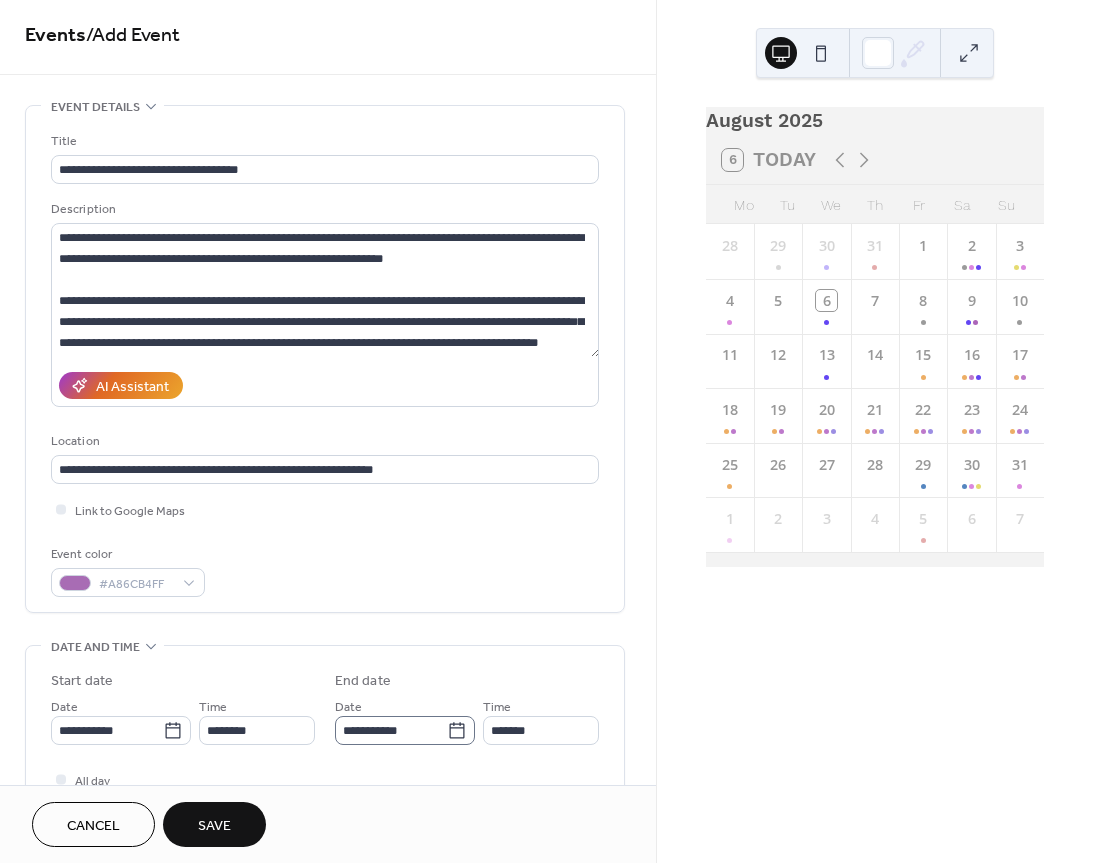 click 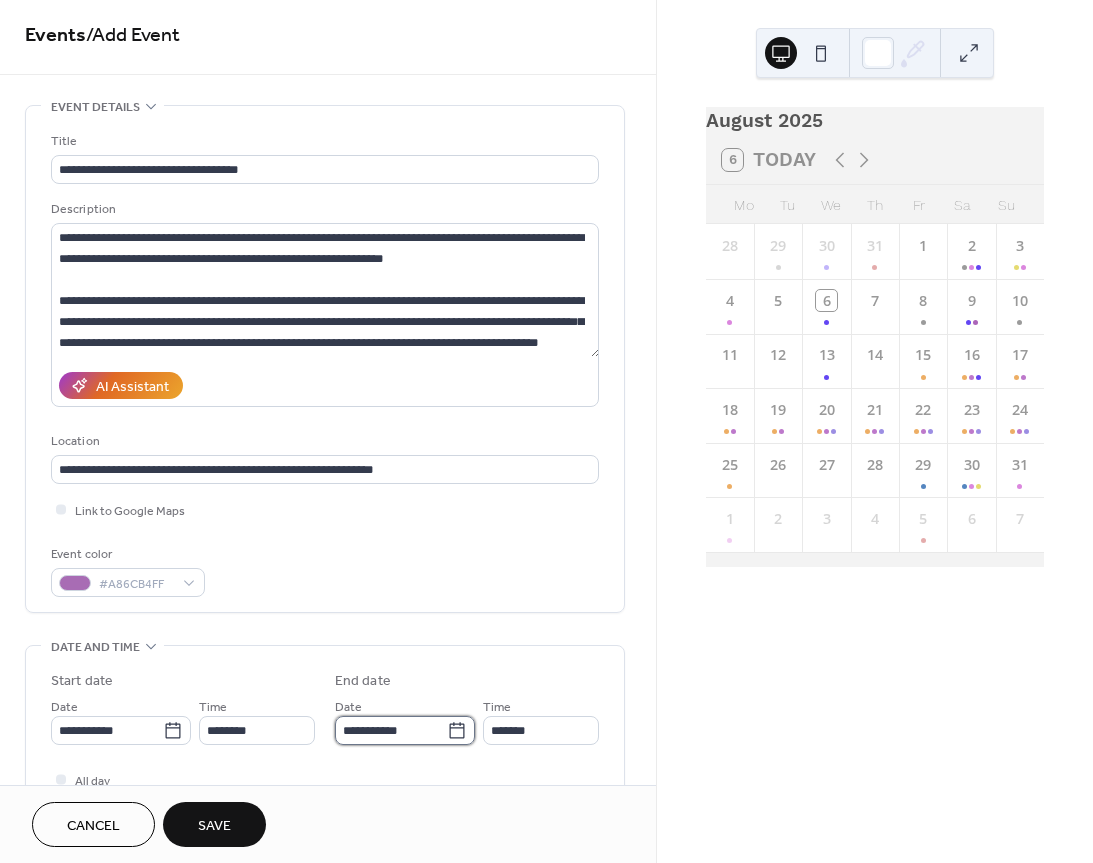 click on "**********" at bounding box center (391, 730) 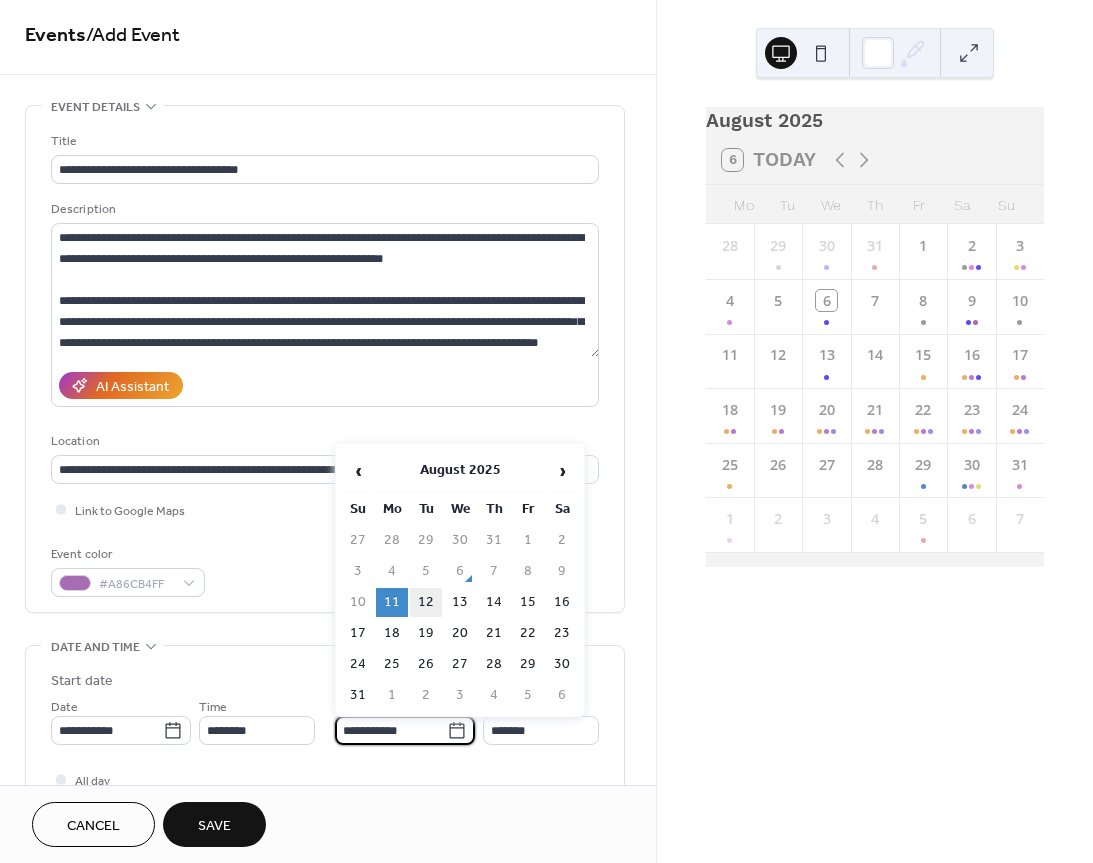 click on "12" at bounding box center [426, 602] 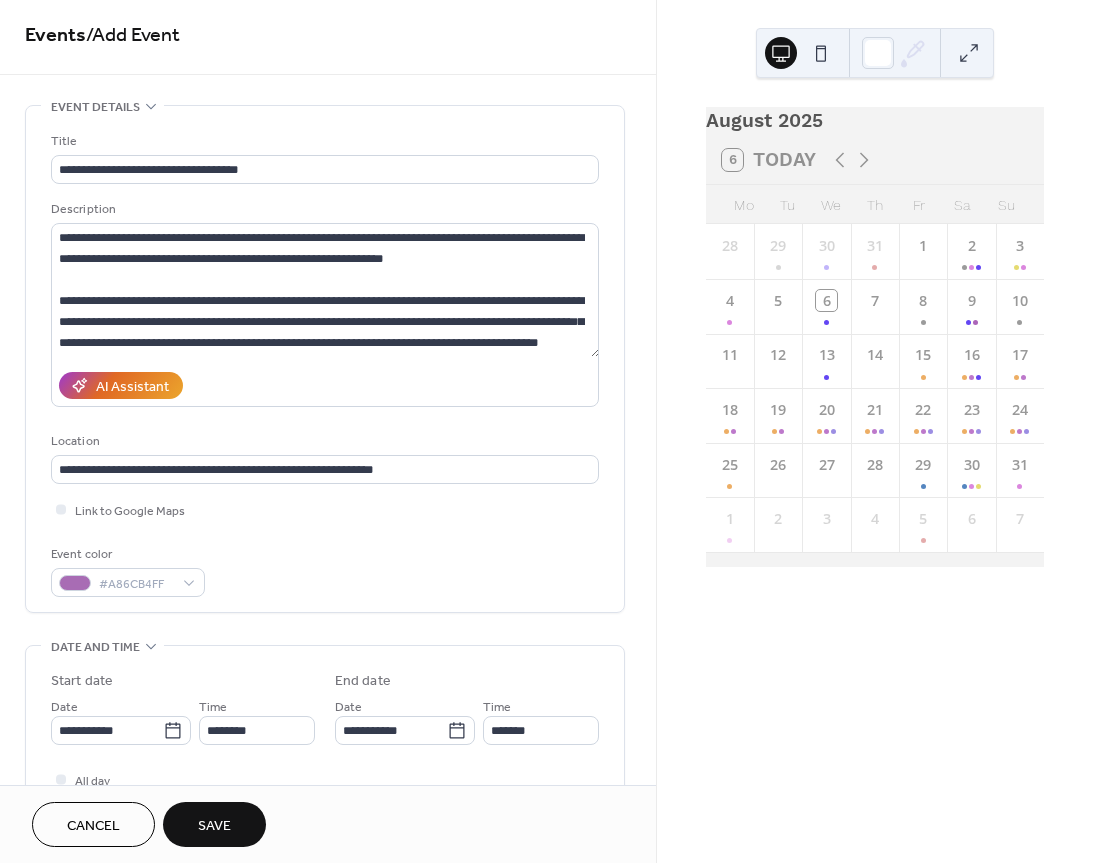 click on "Cancel Save" at bounding box center (328, 824) 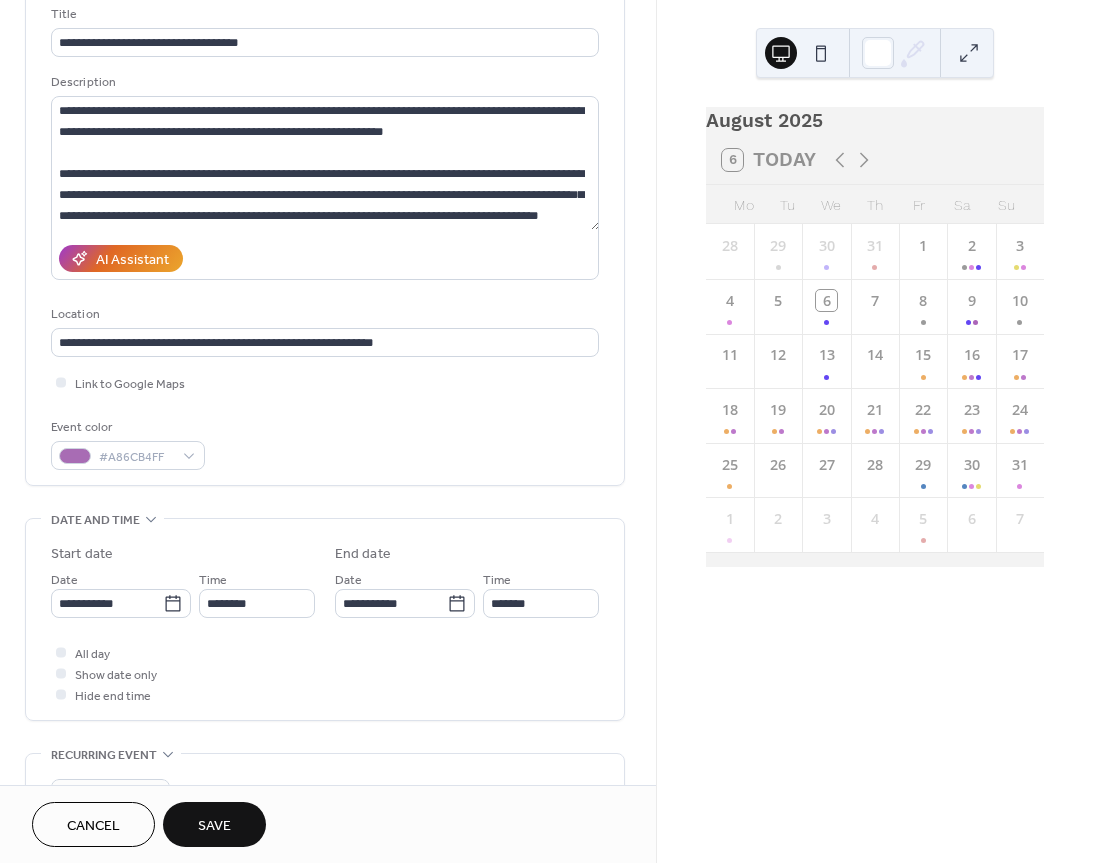 scroll, scrollTop: 134, scrollLeft: 0, axis: vertical 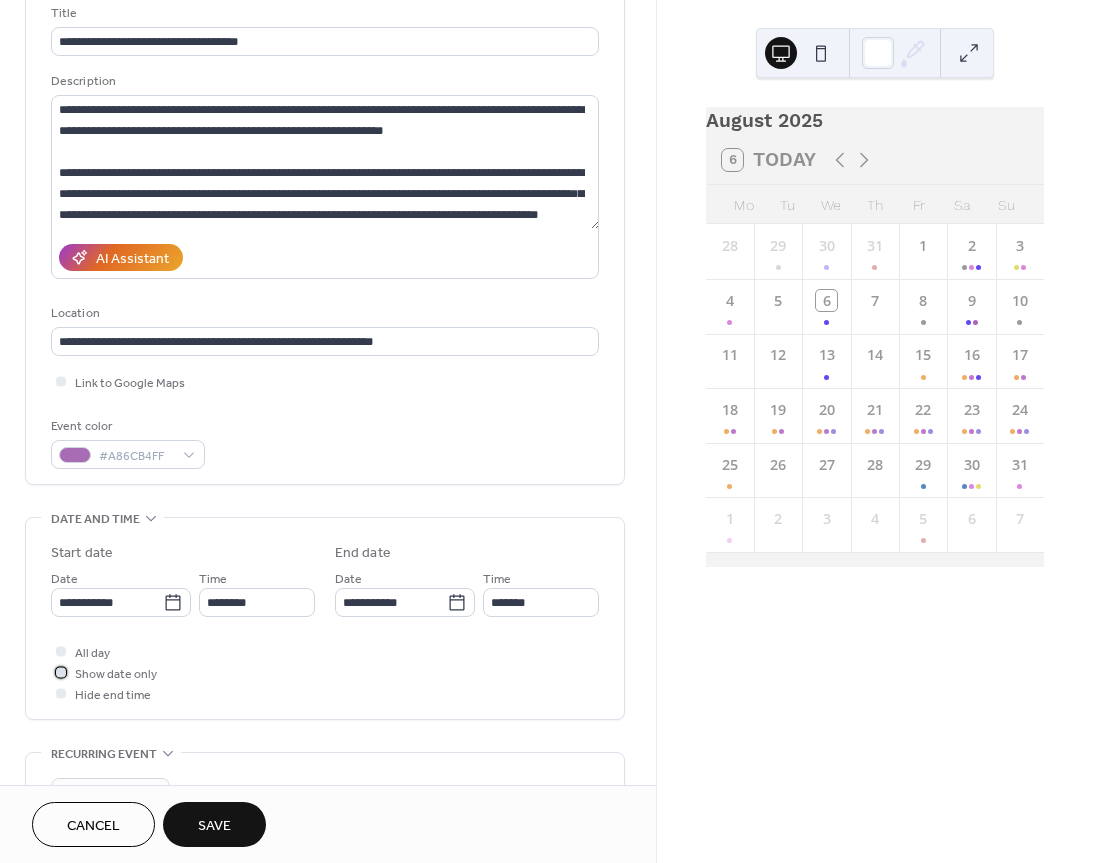click on "Show date only" at bounding box center (116, 674) 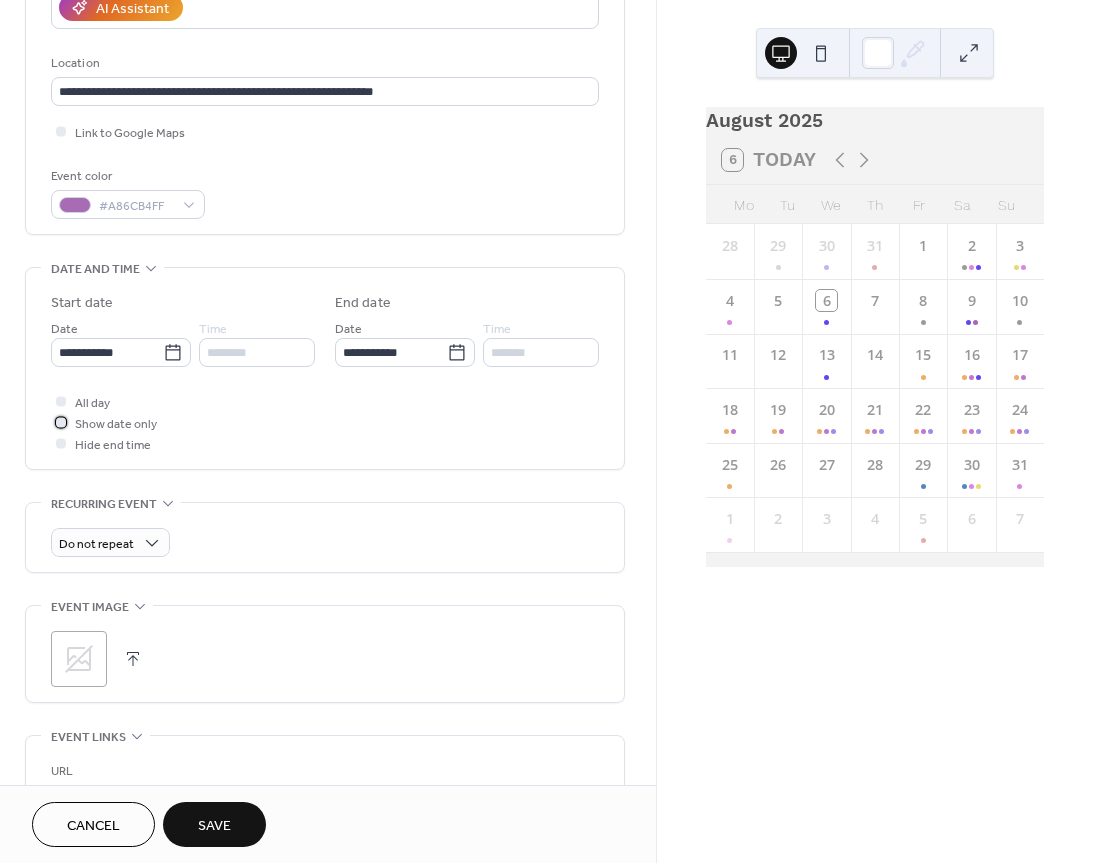 scroll, scrollTop: 390, scrollLeft: 0, axis: vertical 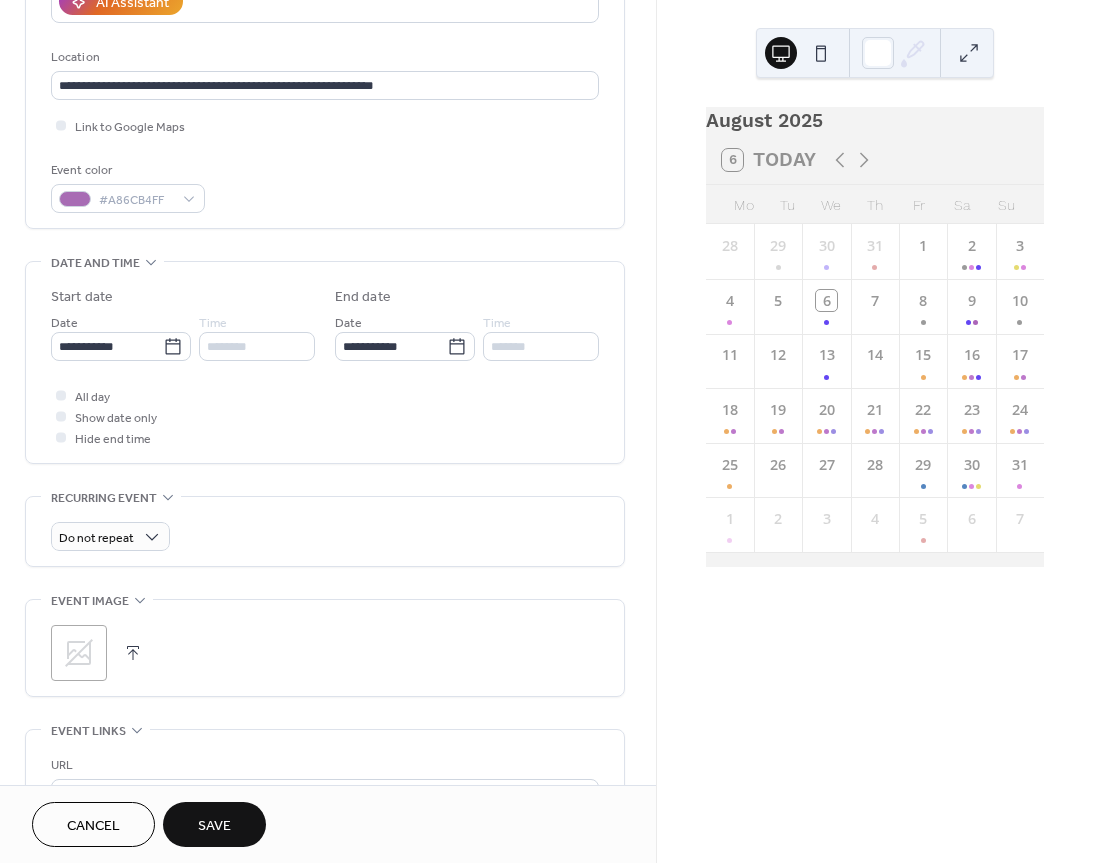 click 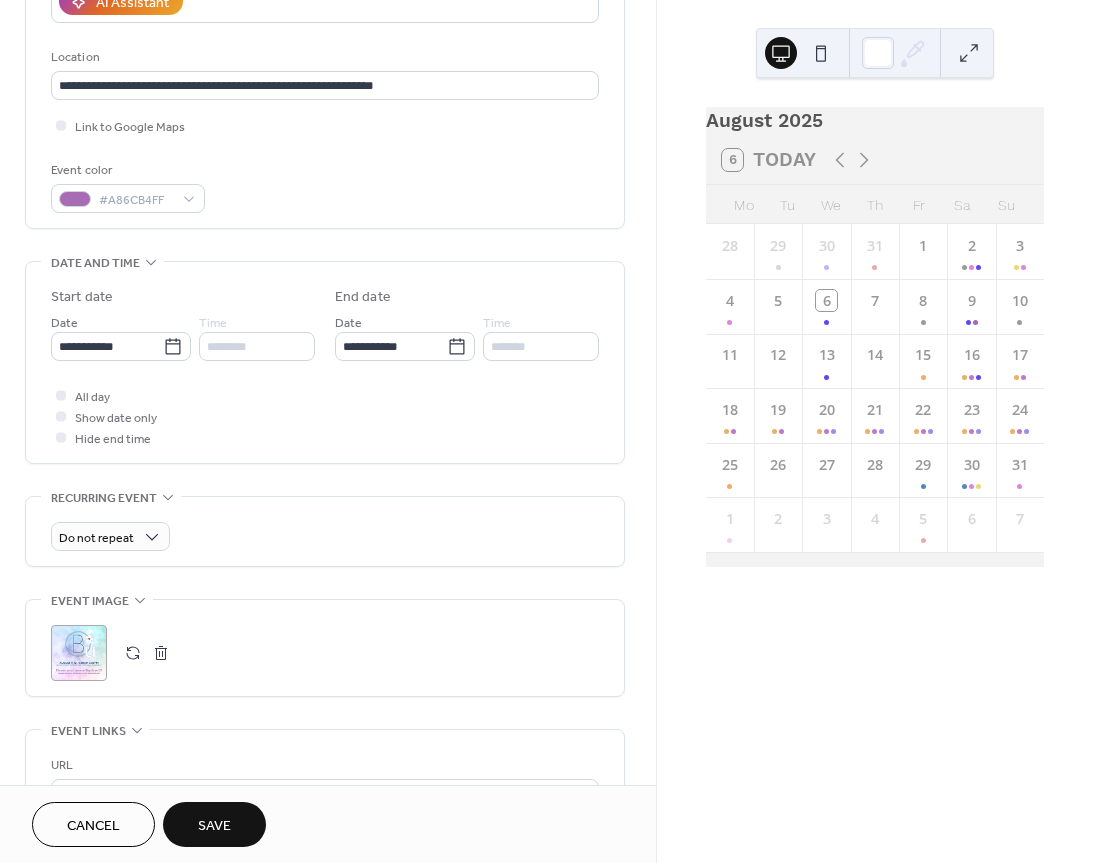 scroll, scrollTop: 481, scrollLeft: 0, axis: vertical 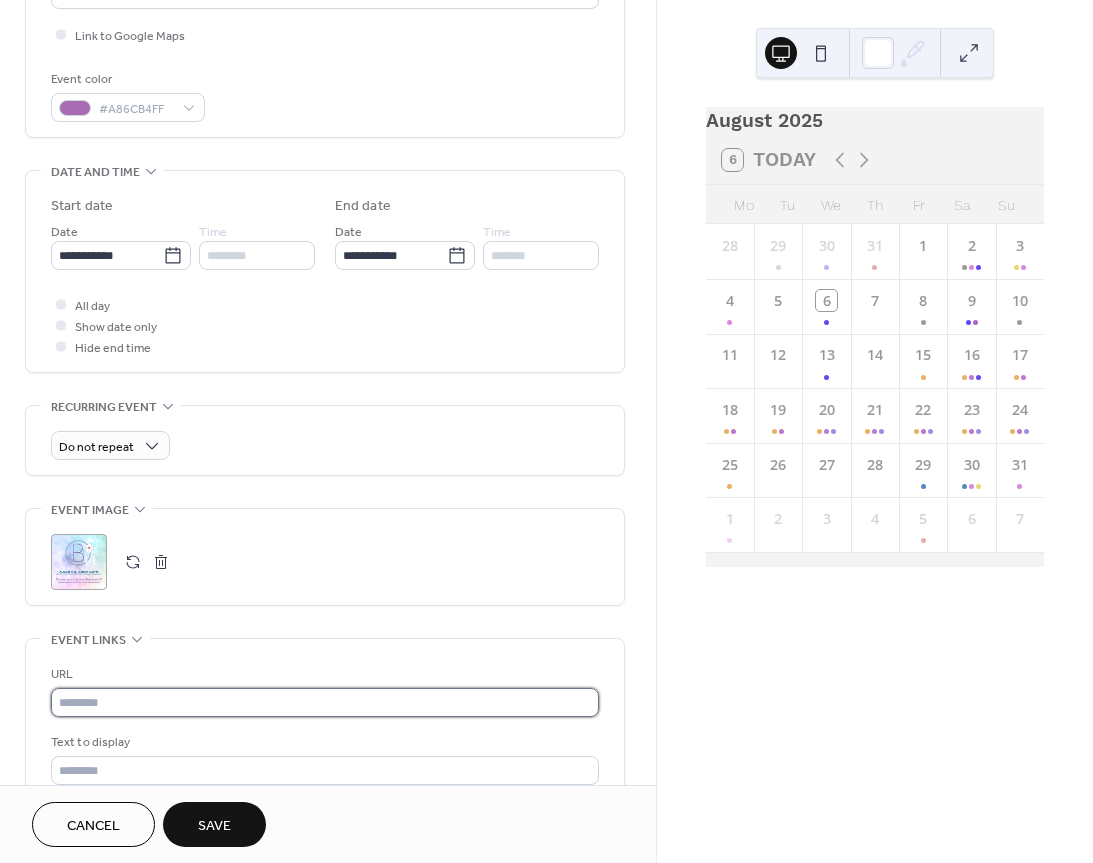 click at bounding box center [325, 702] 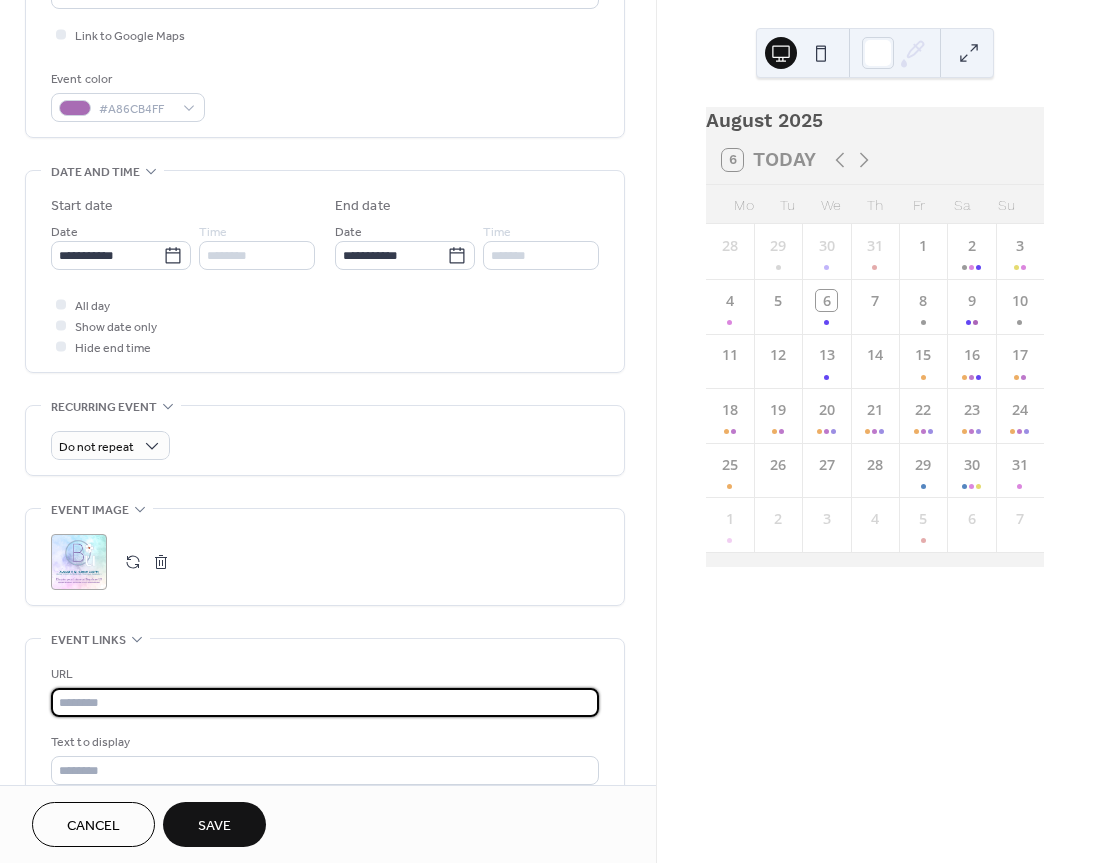 paste on "**********" 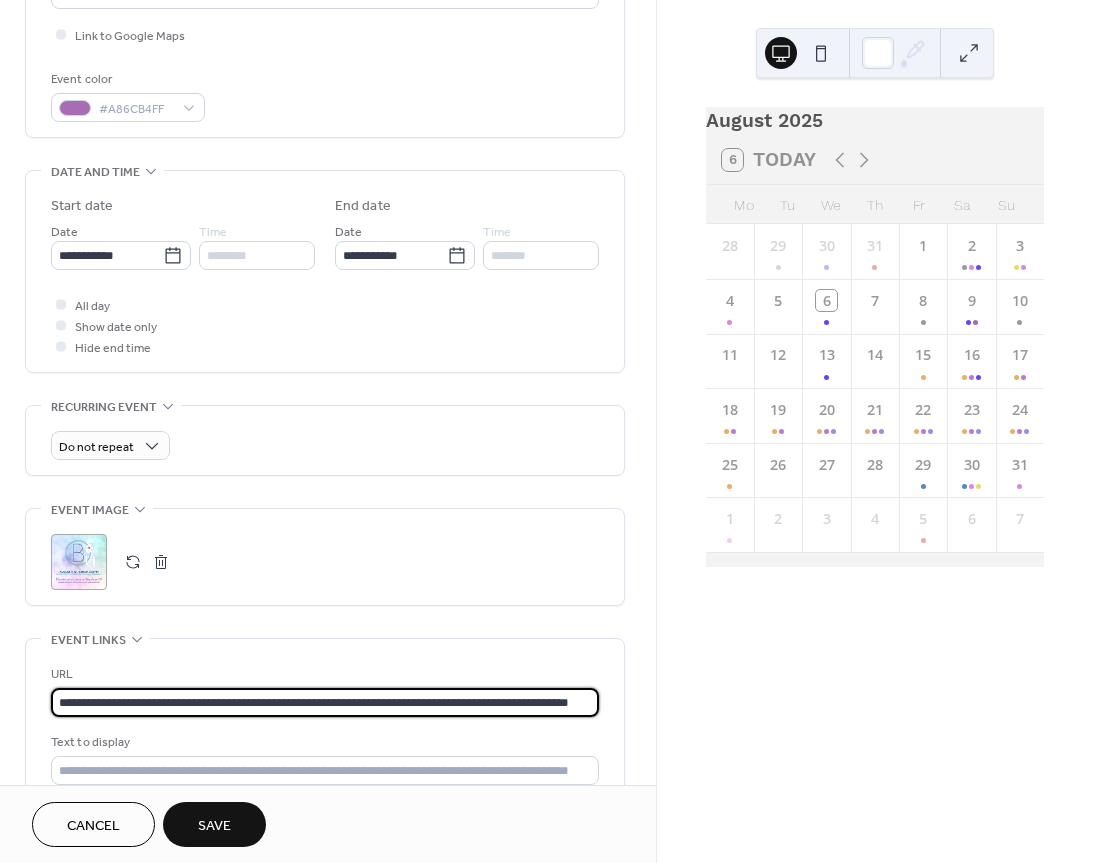 scroll, scrollTop: 0, scrollLeft: 56, axis: horizontal 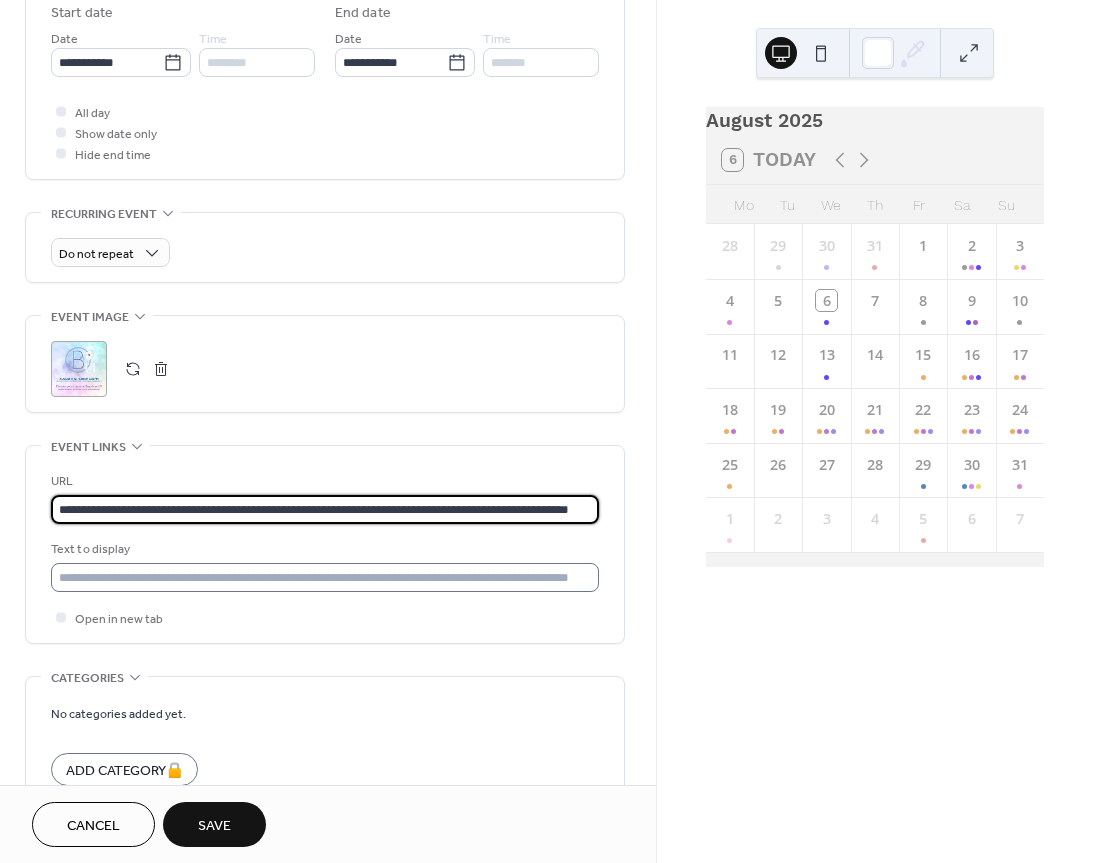 type on "**********" 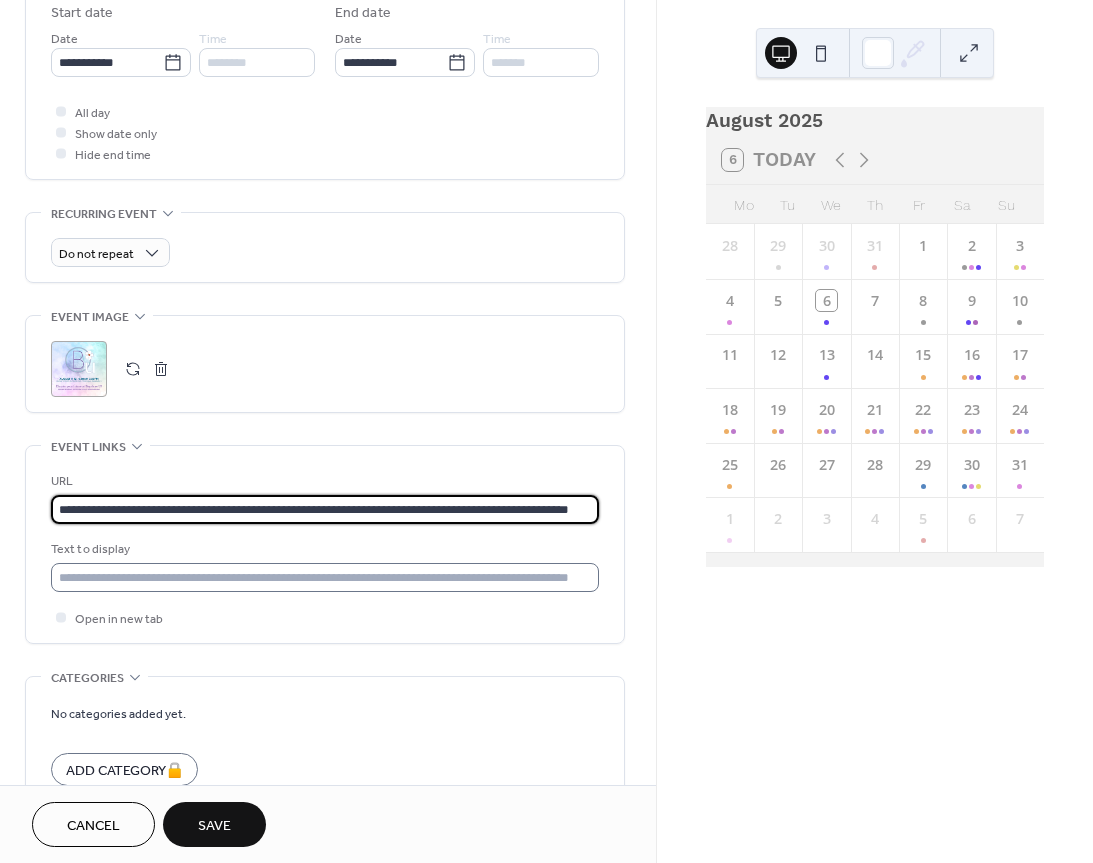 click on "**********" at bounding box center [325, 549] 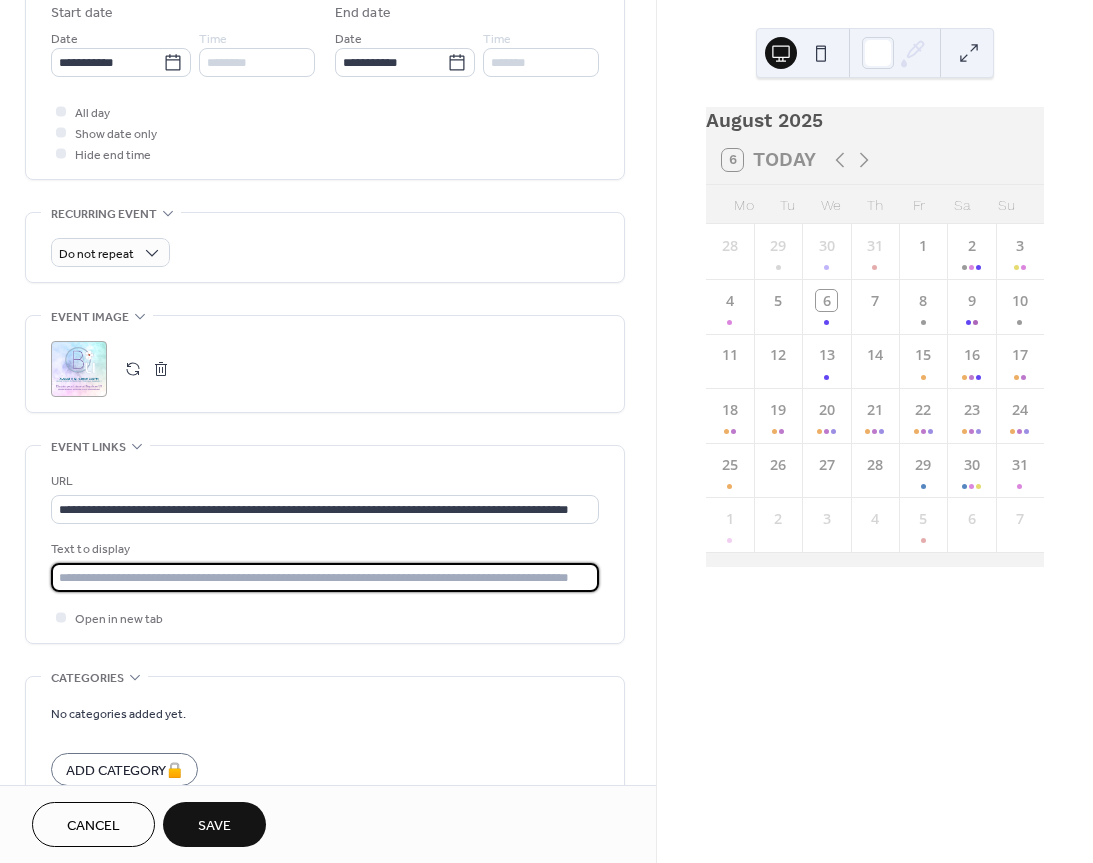 click at bounding box center [325, 577] 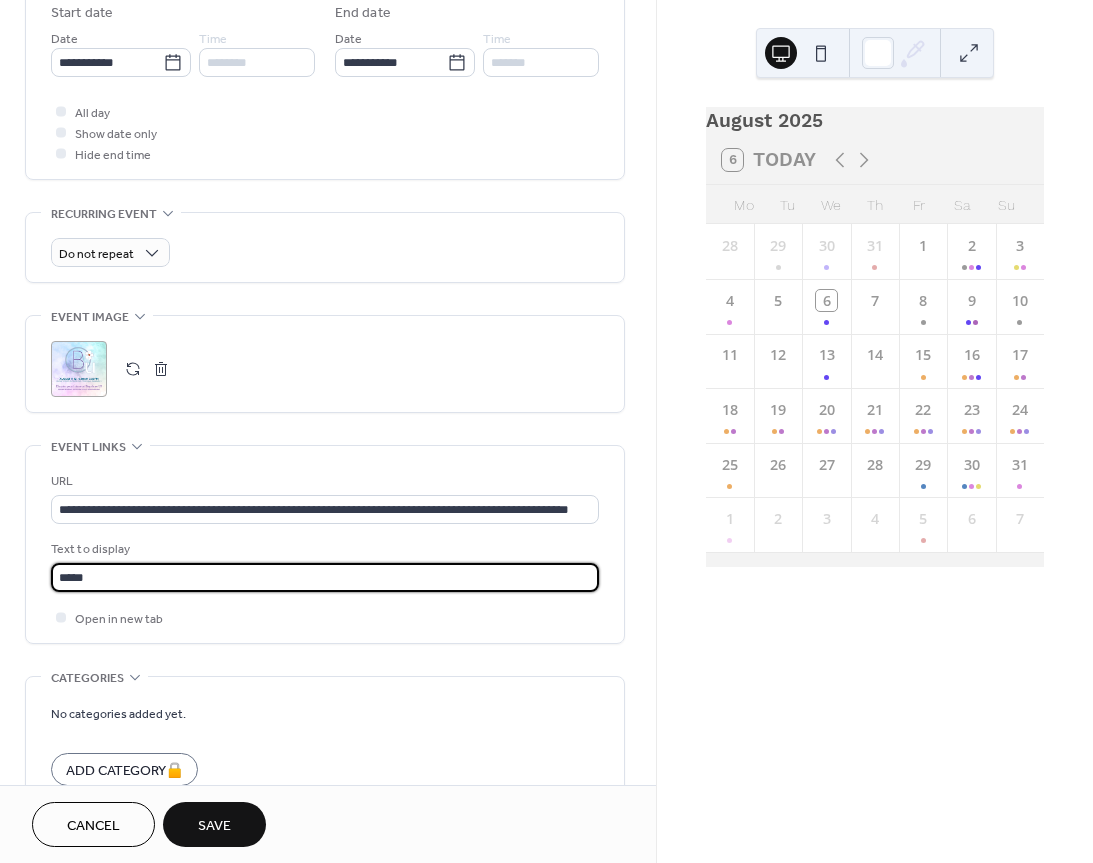 type on "**********" 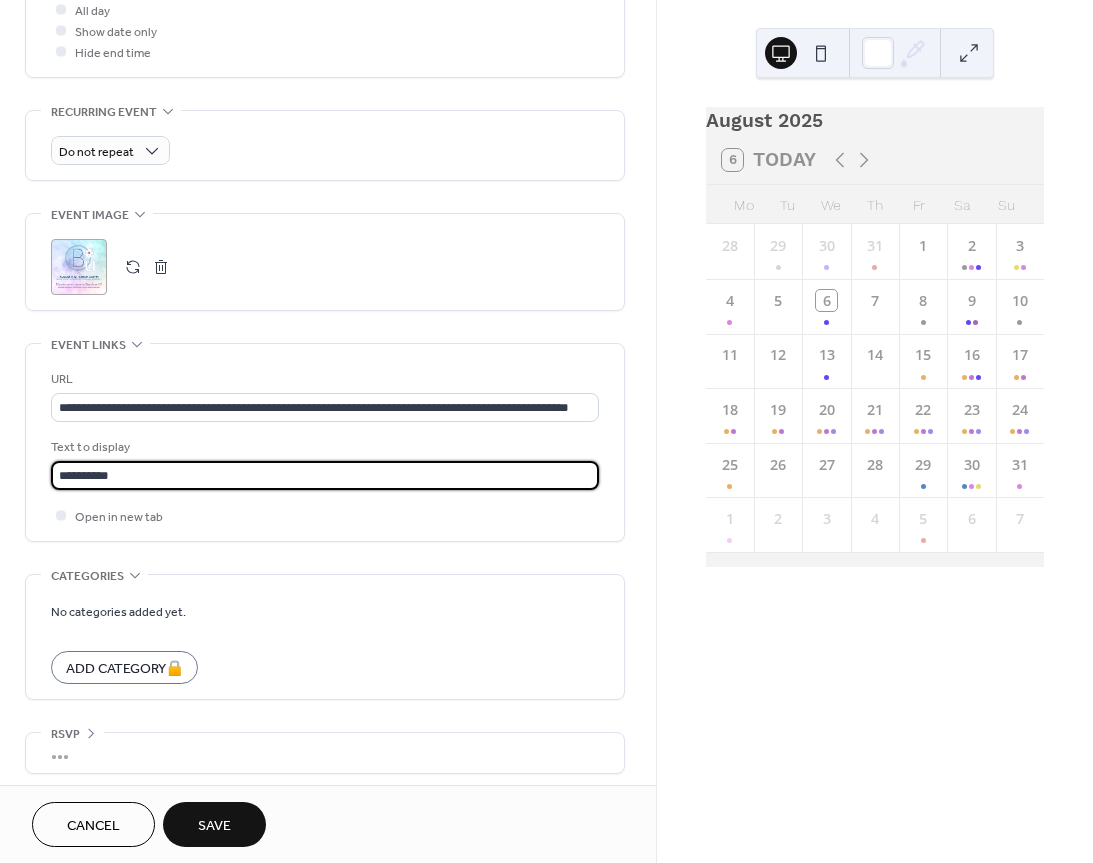 scroll, scrollTop: 780, scrollLeft: 0, axis: vertical 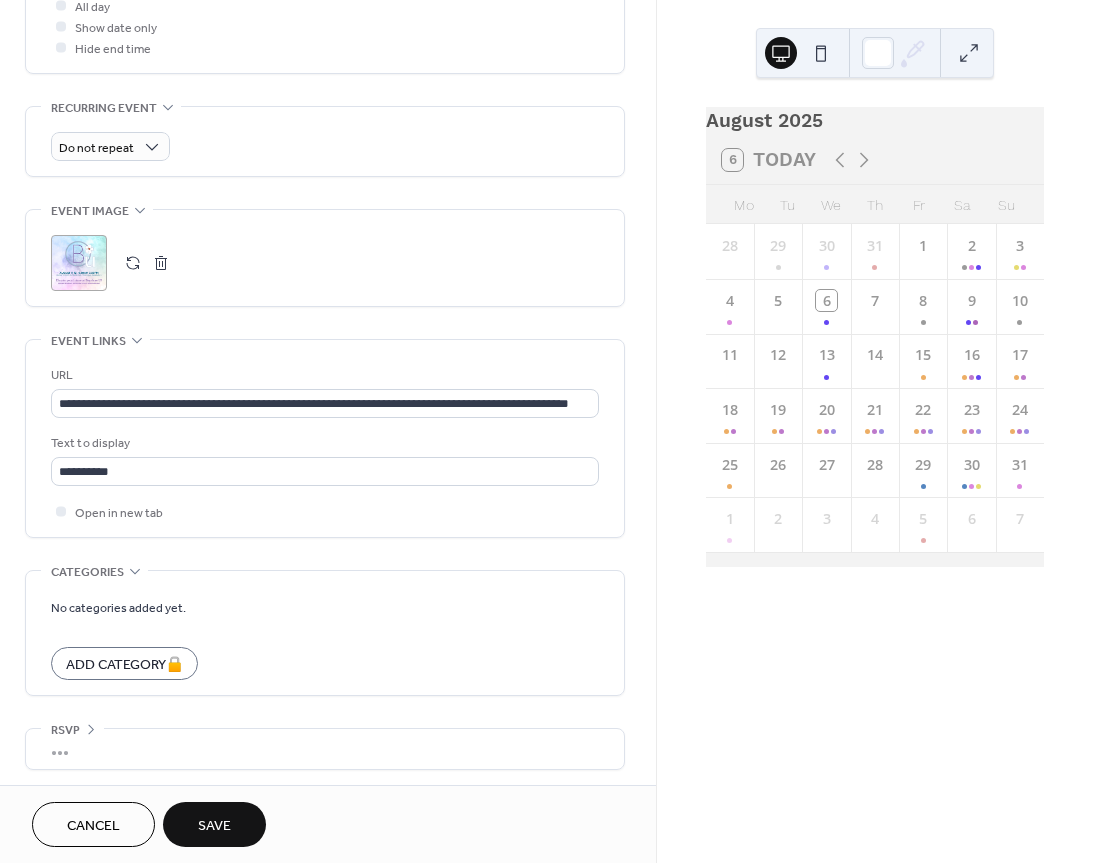 click on "Save" at bounding box center (214, 826) 